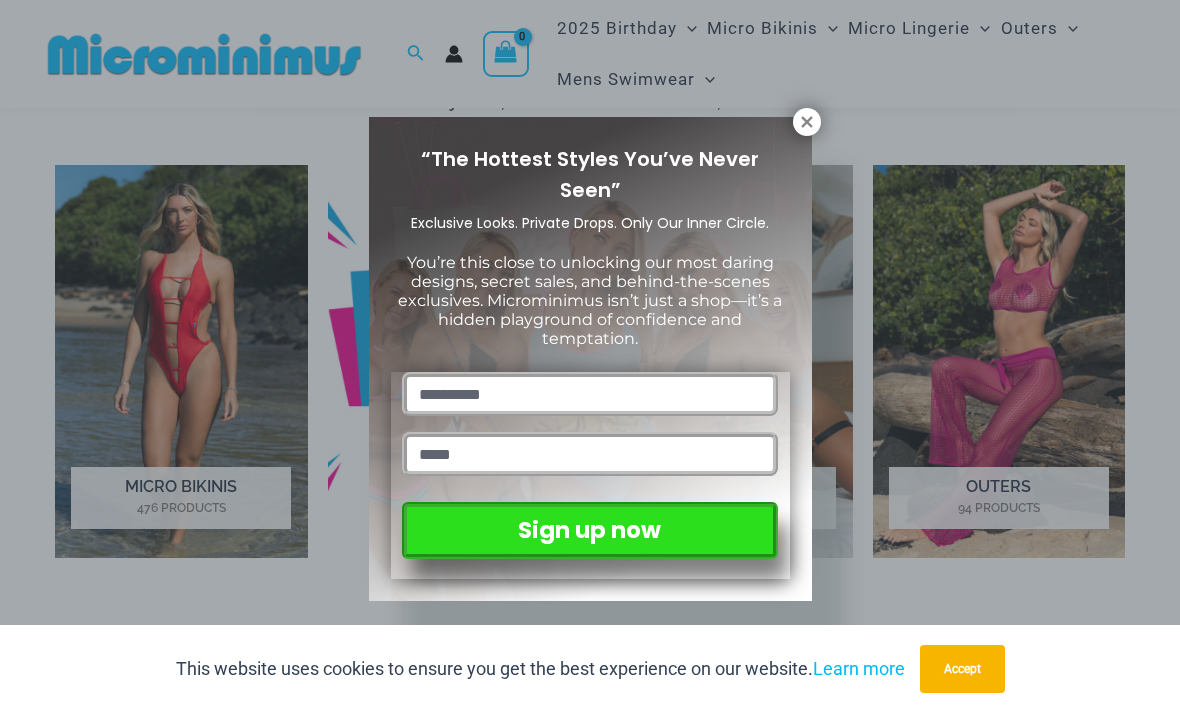 scroll, scrollTop: 773, scrollLeft: 0, axis: vertical 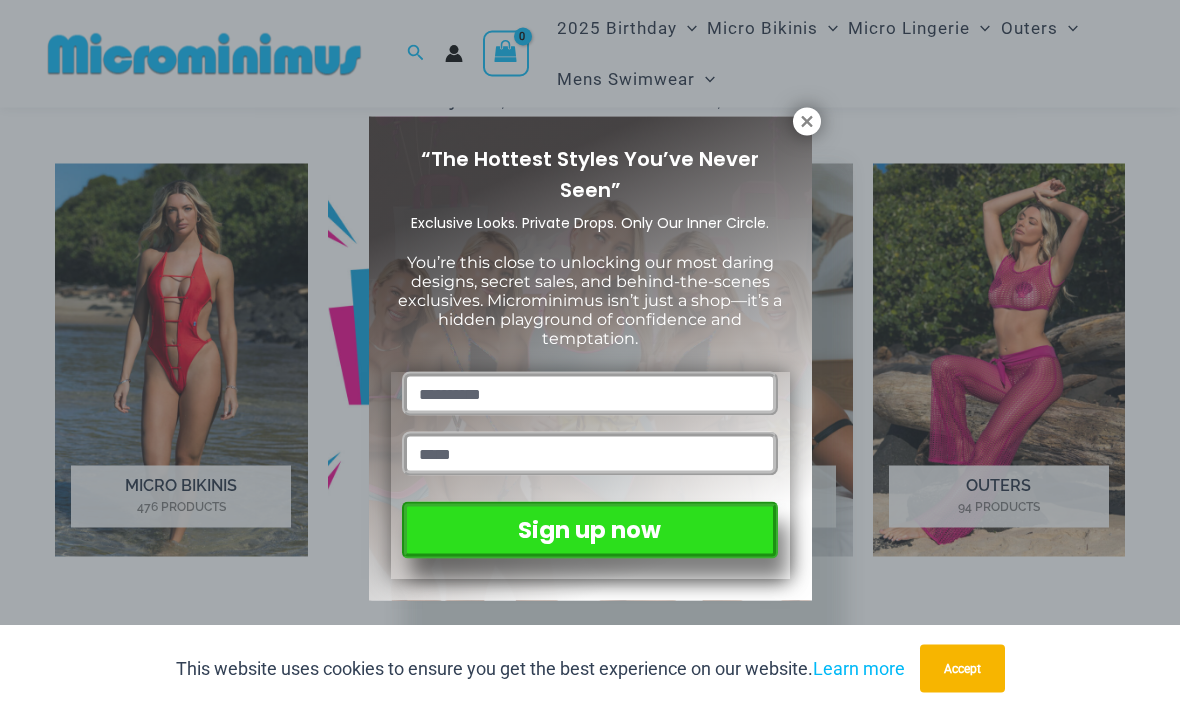 click 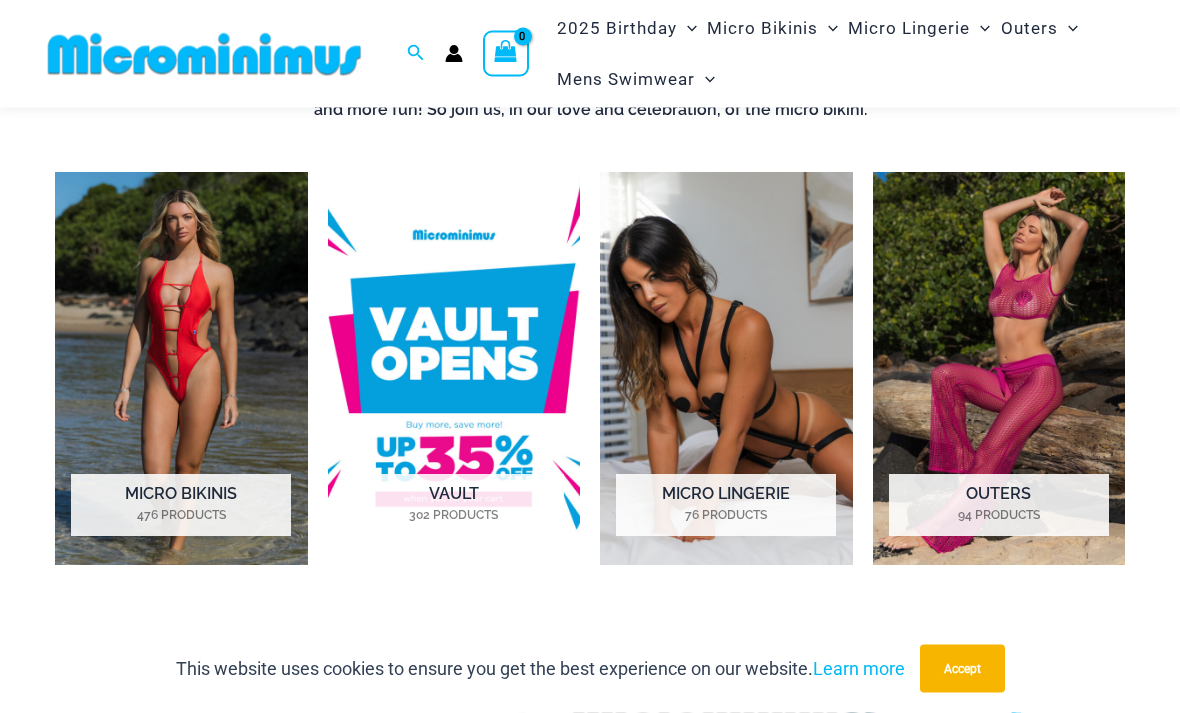 scroll, scrollTop: 765, scrollLeft: 0, axis: vertical 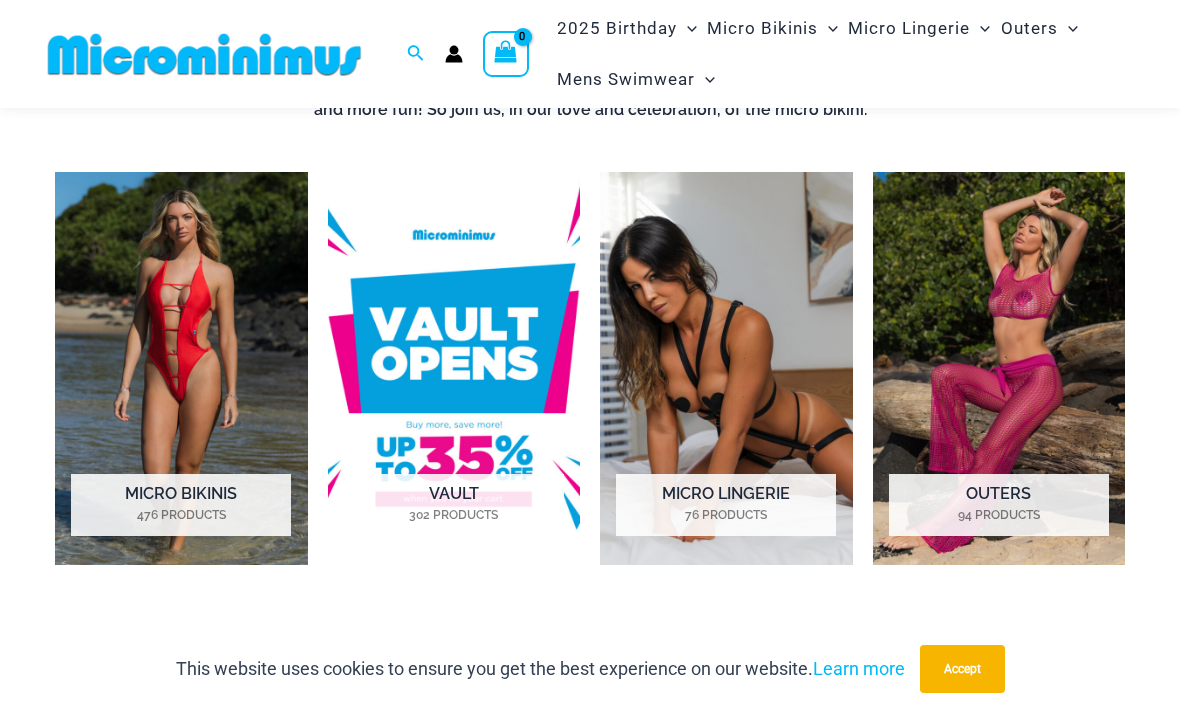 click at bounding box center (454, 368) 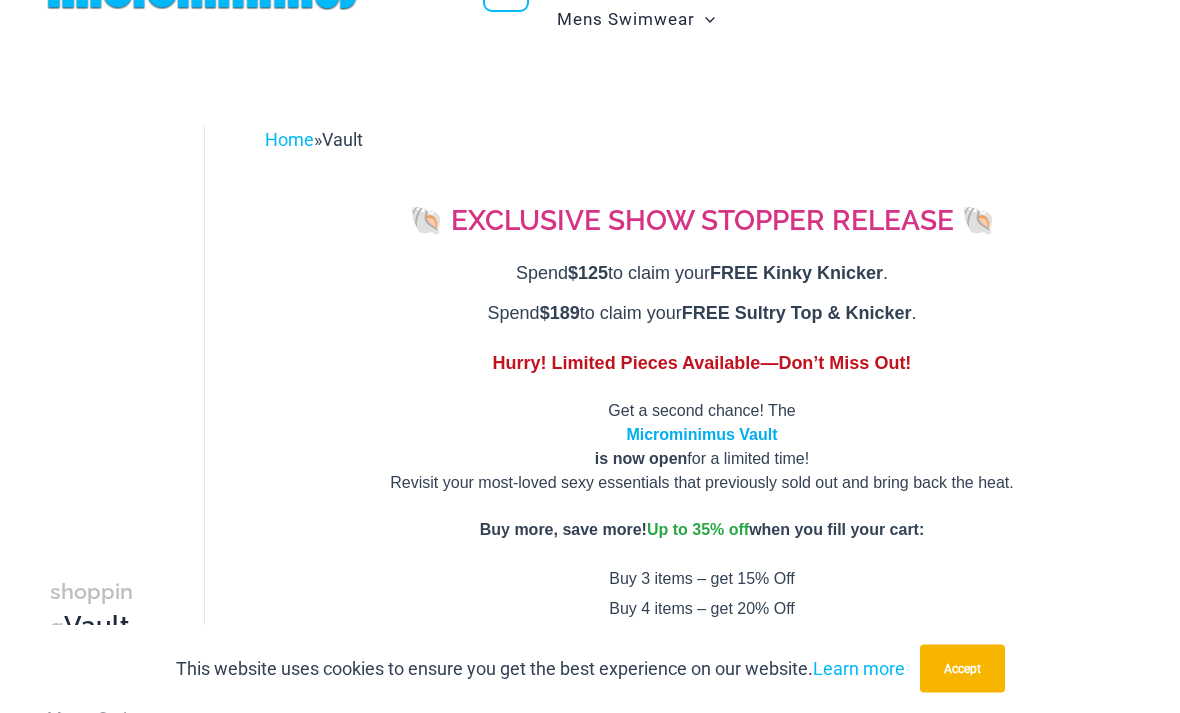 scroll, scrollTop: 0, scrollLeft: 0, axis: both 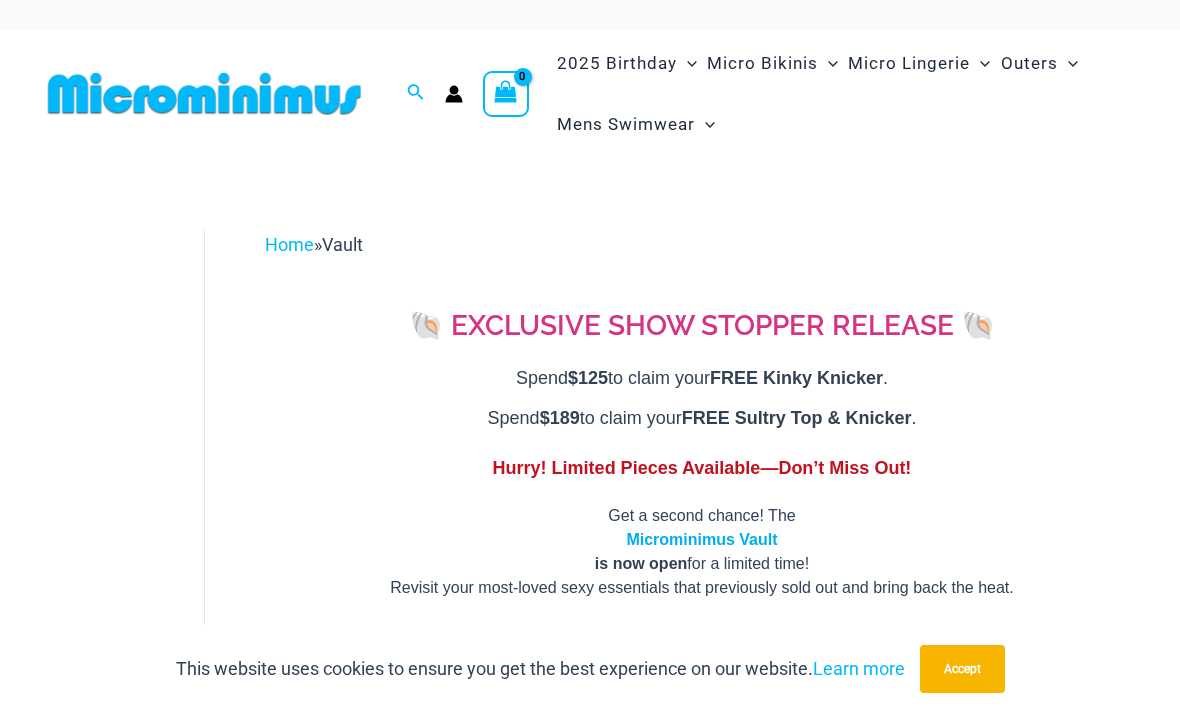 click on "Sexy One Piece Monokinis" at bounding box center (-17151, 347) 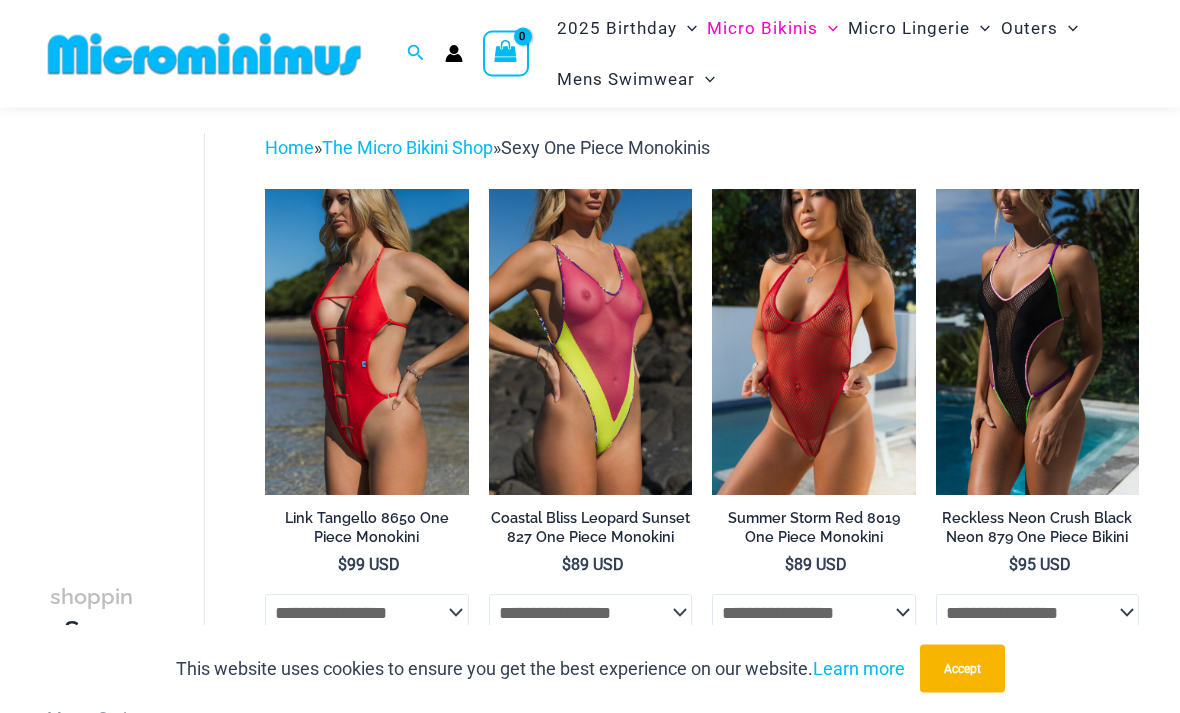 scroll, scrollTop: 76, scrollLeft: 0, axis: vertical 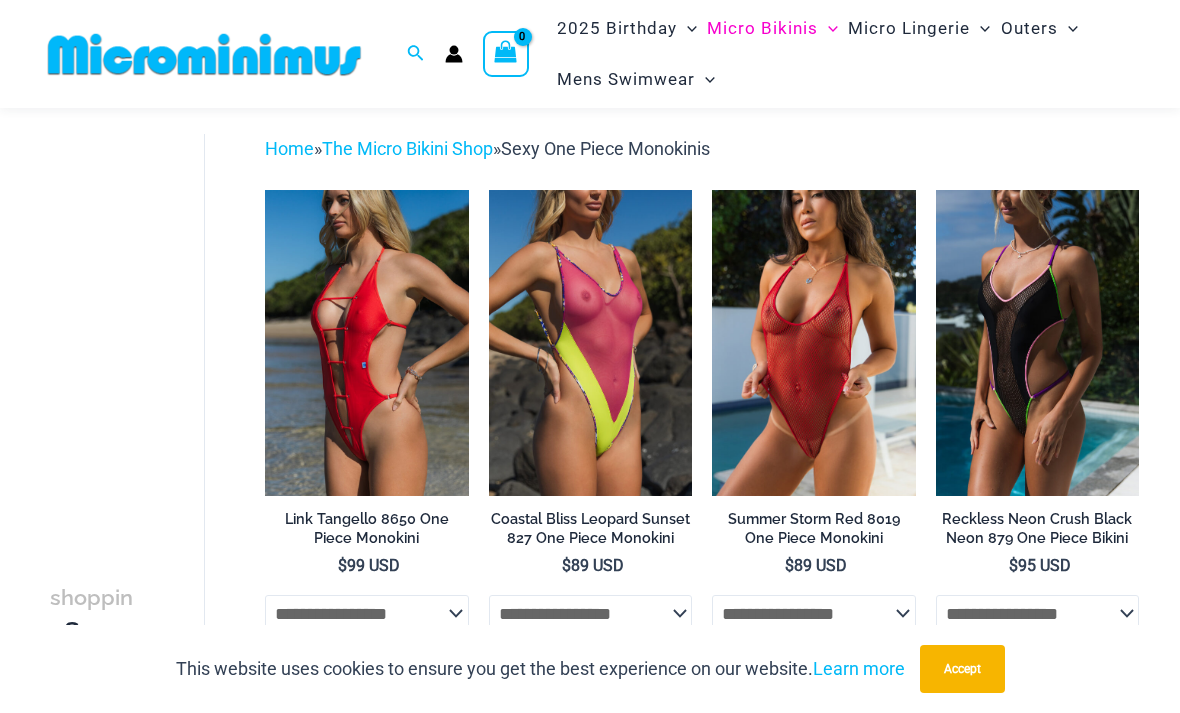 click at bounding box center [265, 190] 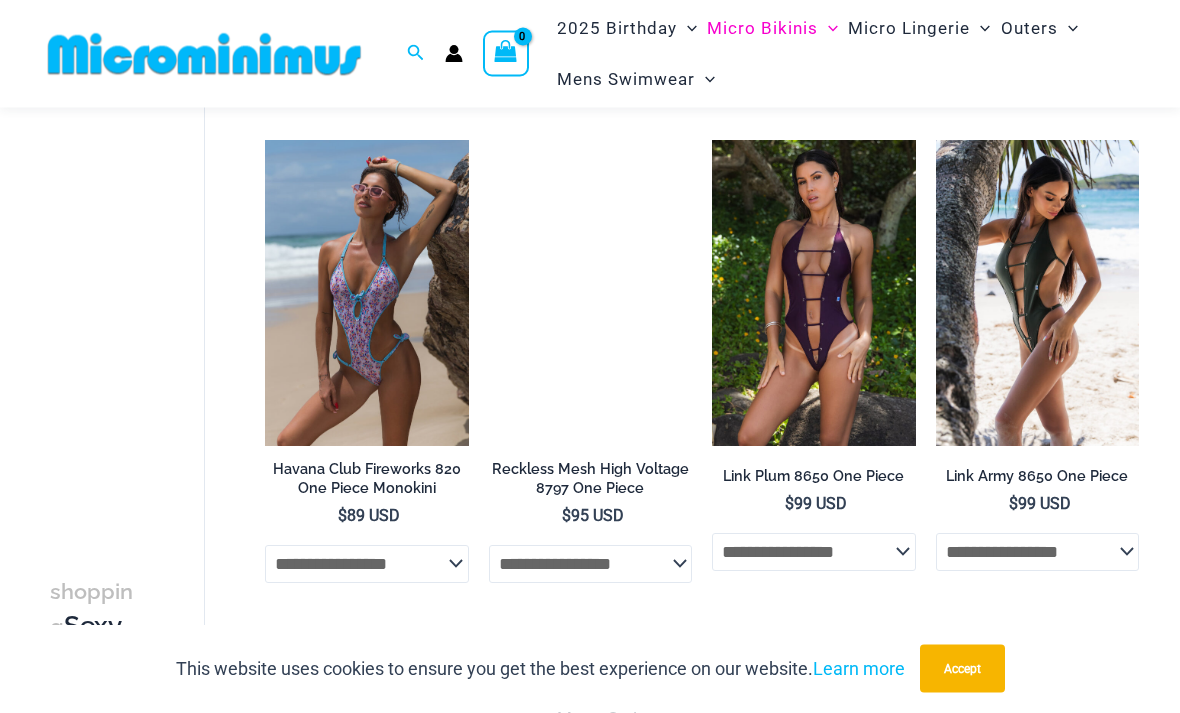 scroll, scrollTop: 1679, scrollLeft: 0, axis: vertical 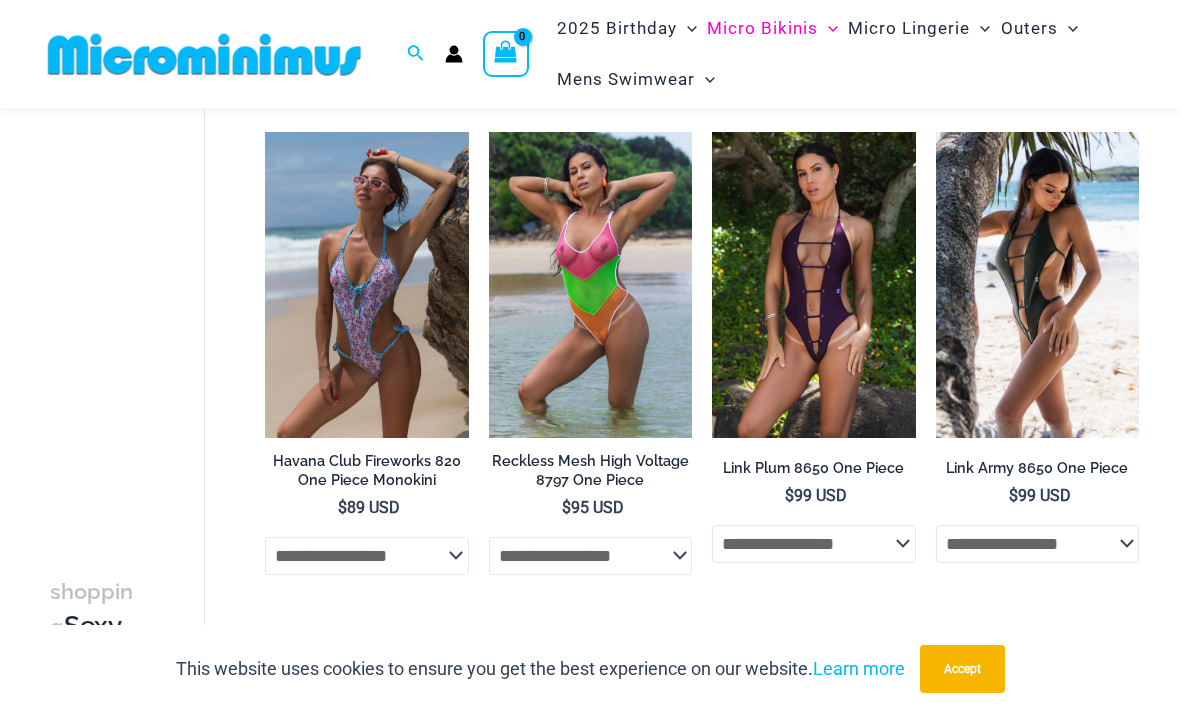 click at bounding box center (936, 132) 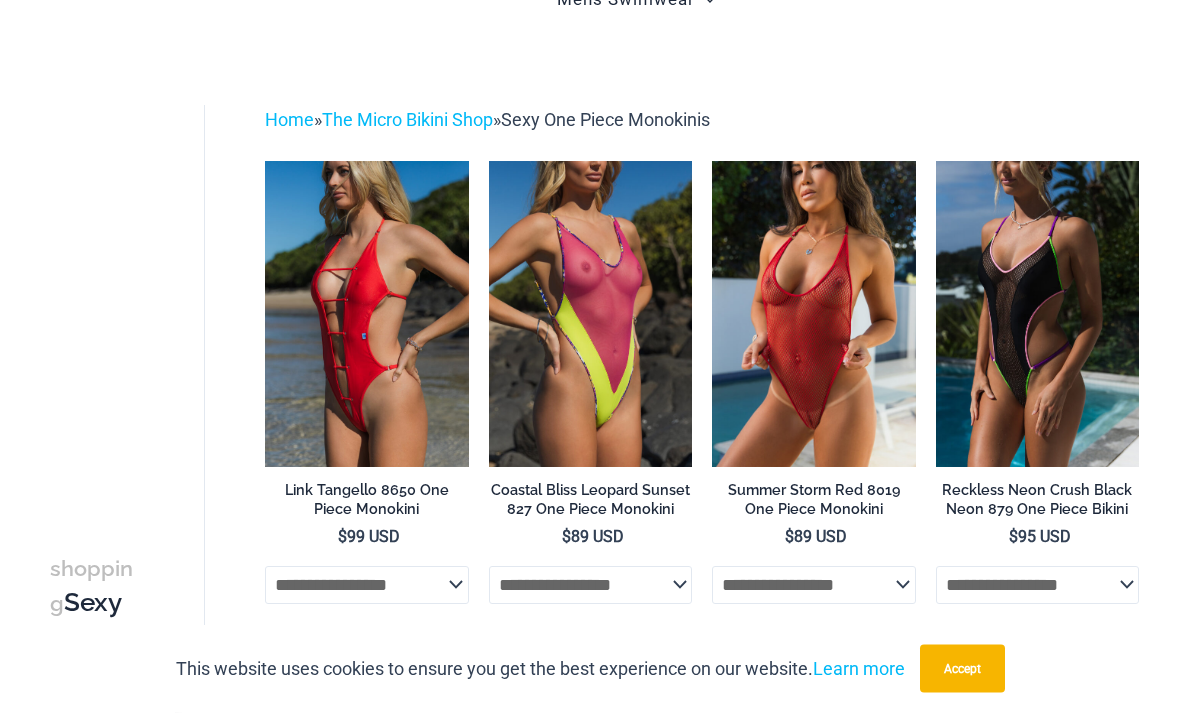 scroll, scrollTop: 0, scrollLeft: 0, axis: both 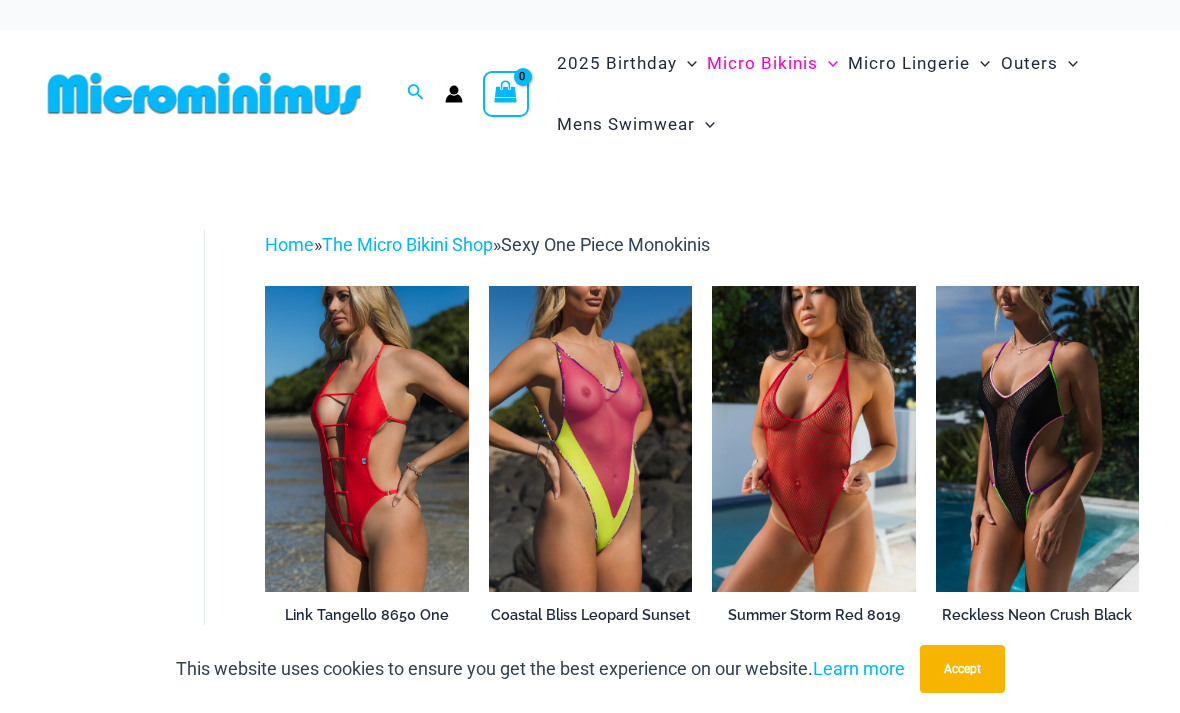 click on "Sexy Bikini Sets" at bounding box center [-17192, 128] 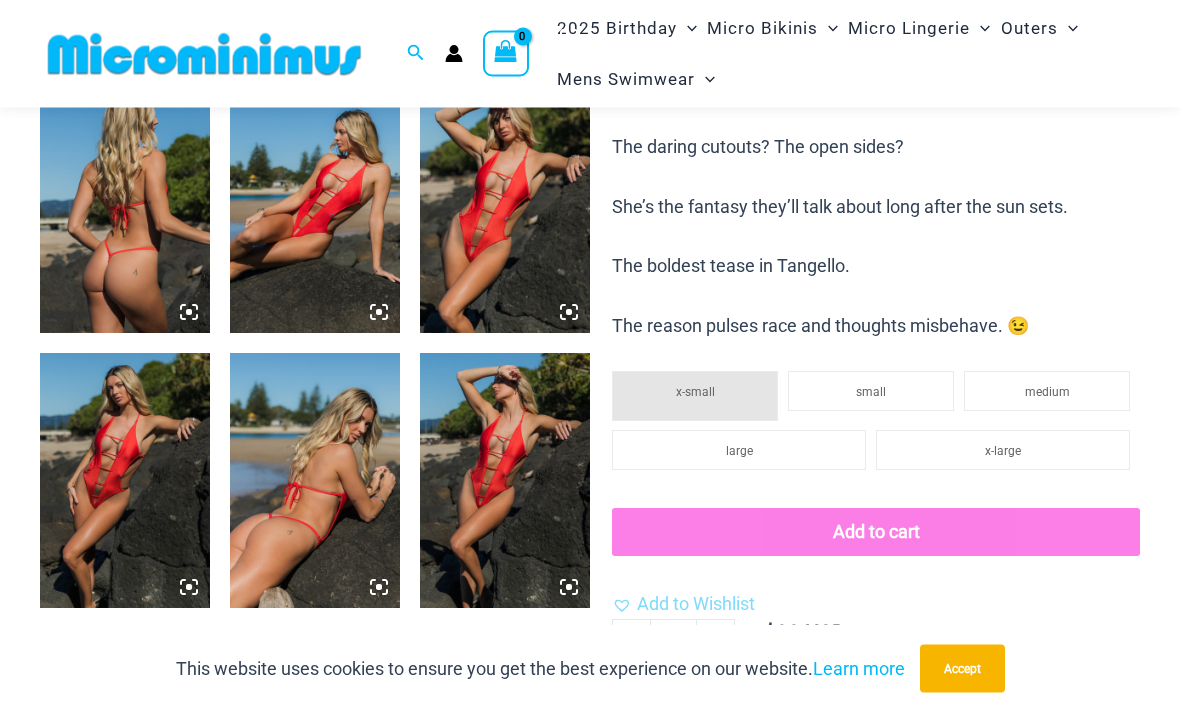 scroll, scrollTop: 963, scrollLeft: 0, axis: vertical 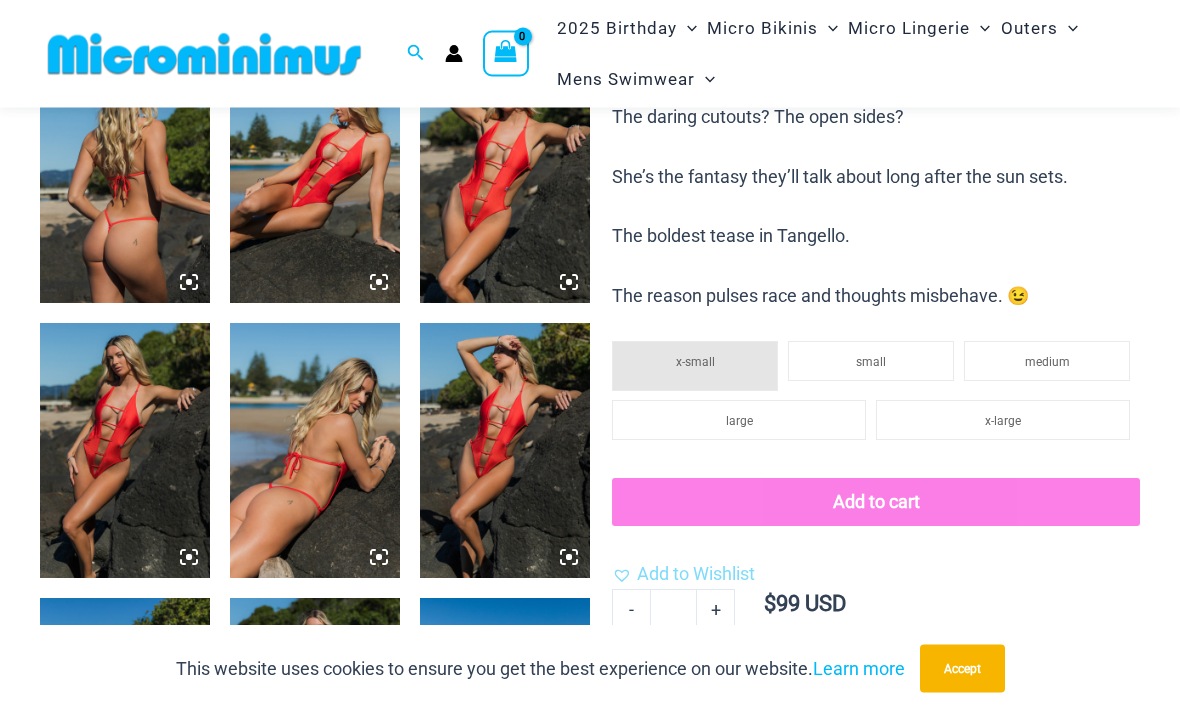click on "Add to cart" 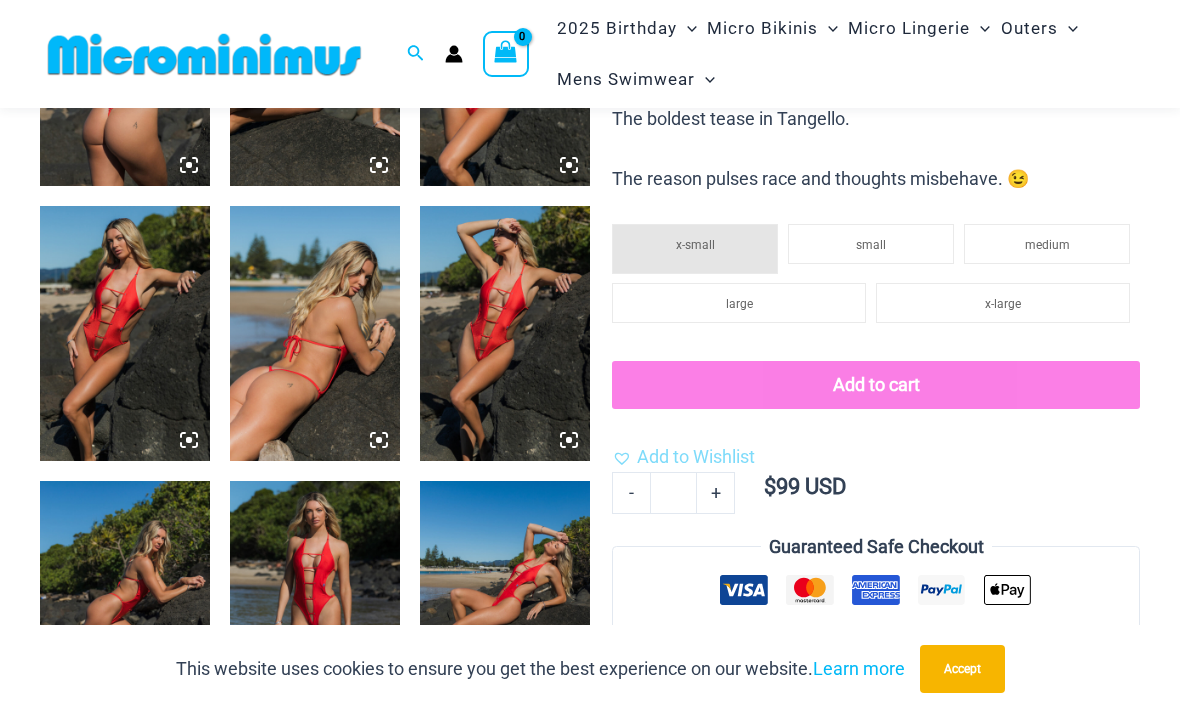 scroll, scrollTop: 1086, scrollLeft: 0, axis: vertical 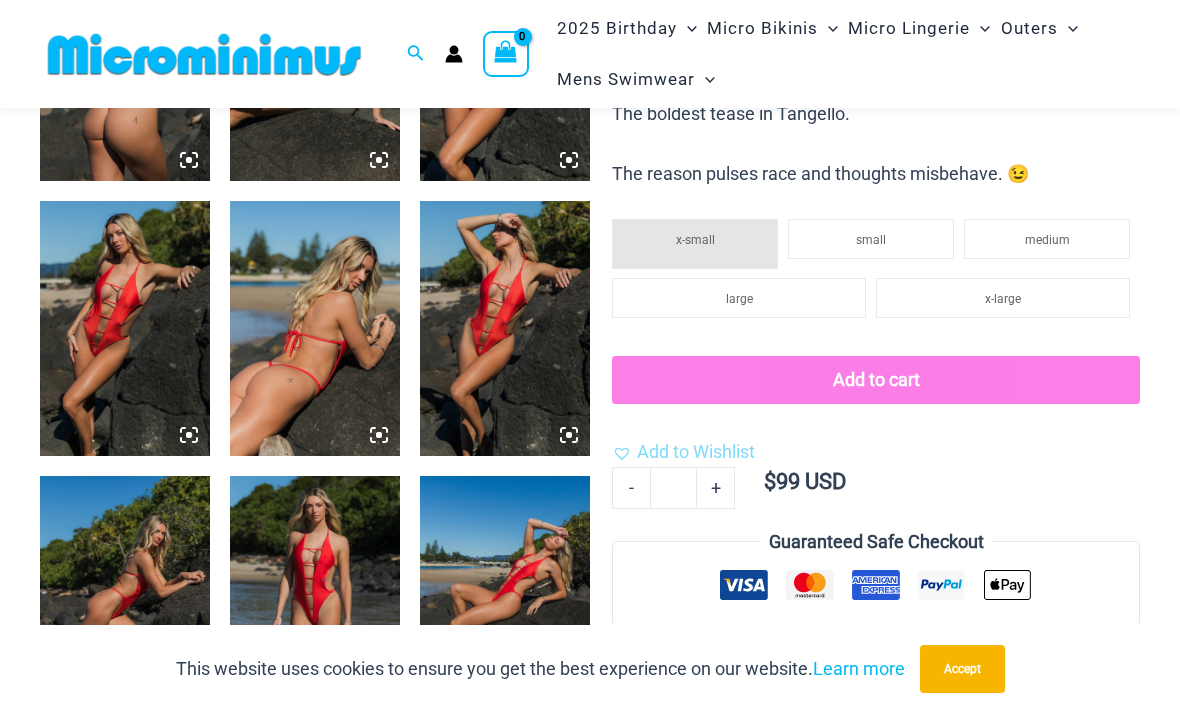 click at bounding box center [315, 603] 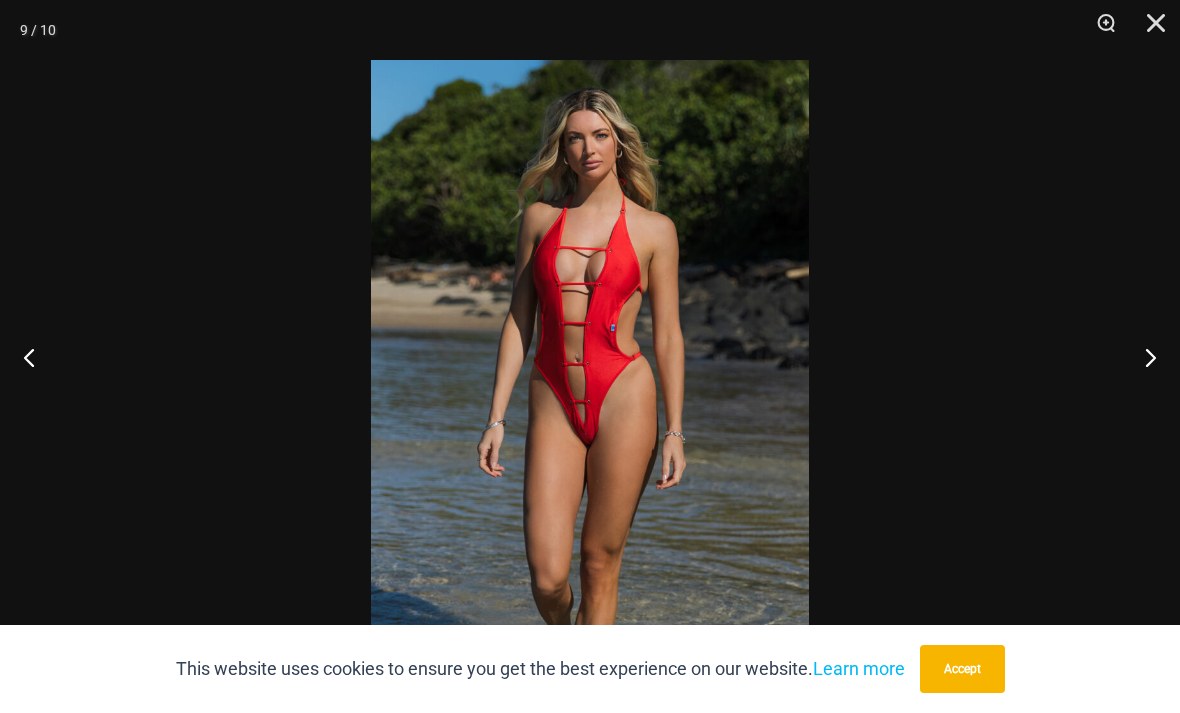 click at bounding box center (590, 388) 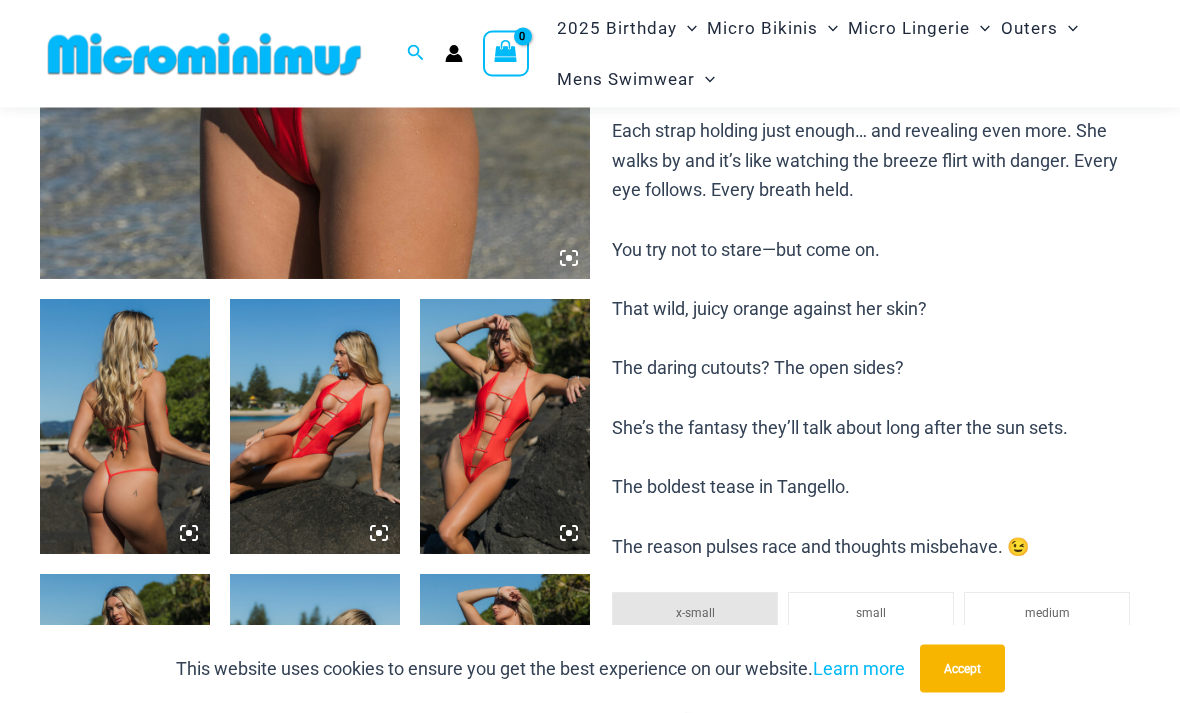 scroll, scrollTop: 687, scrollLeft: 0, axis: vertical 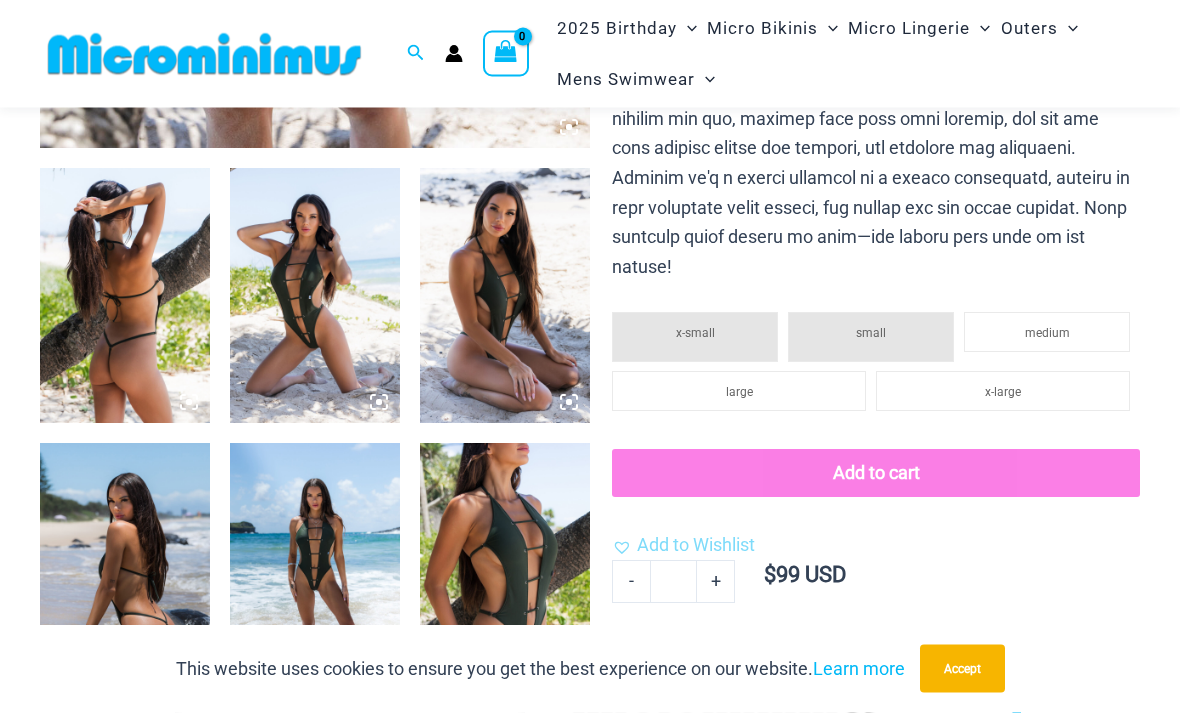click at bounding box center (315, 571) 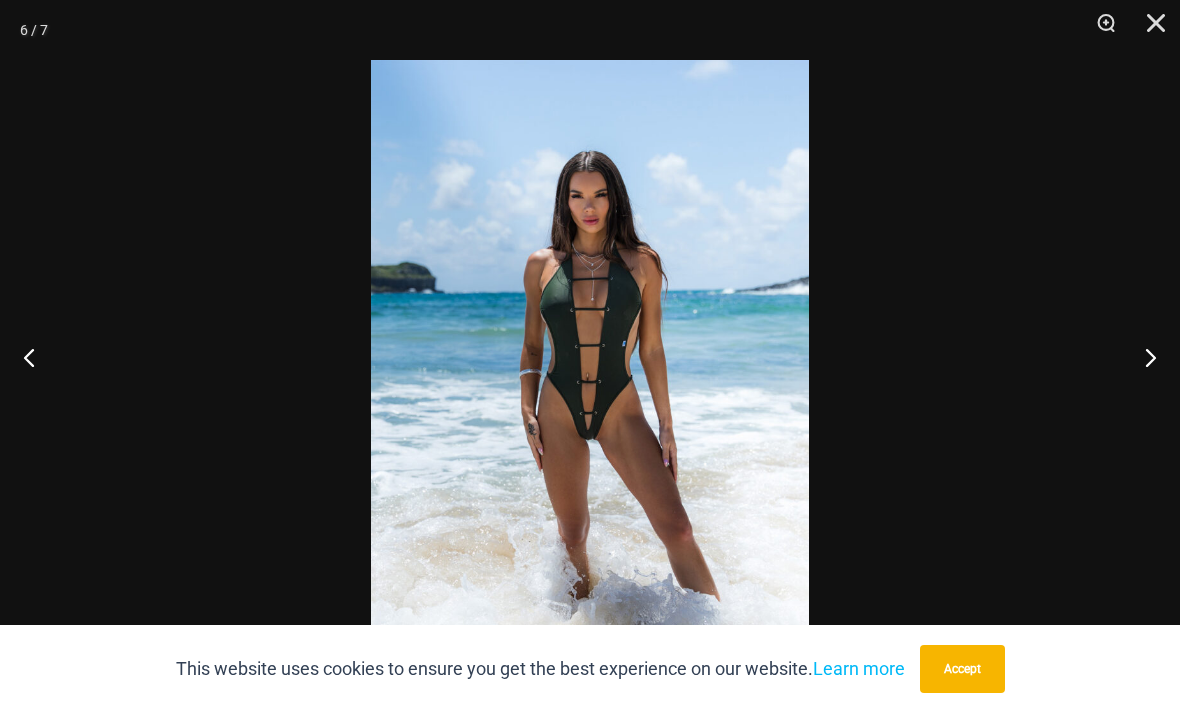 click at bounding box center [1142, 357] 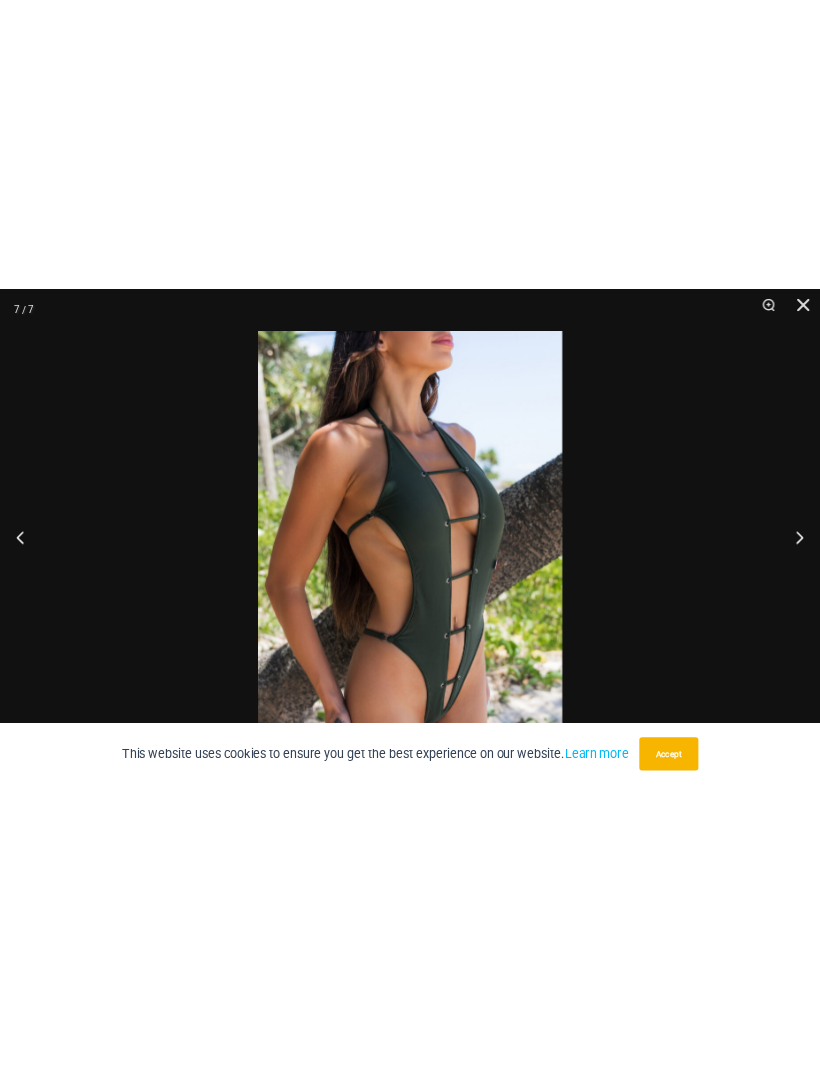 scroll, scrollTop: 663, scrollLeft: 0, axis: vertical 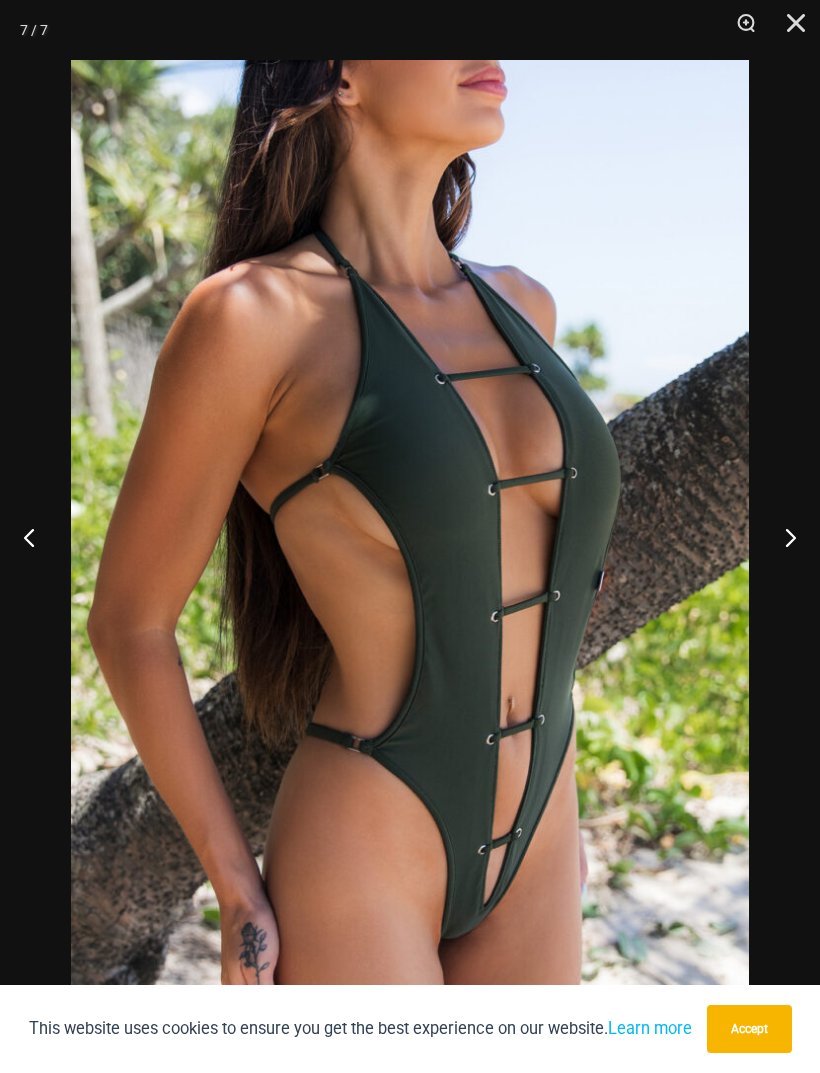 click at bounding box center (782, 537) 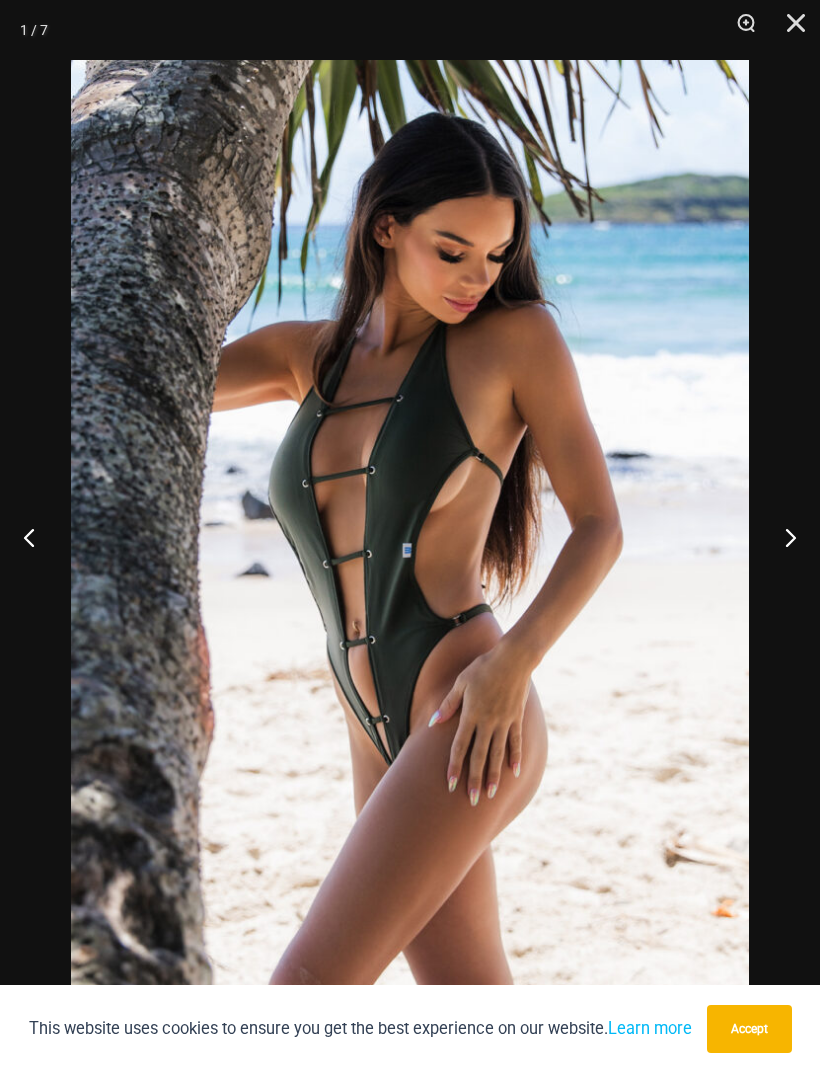 click at bounding box center [782, 537] 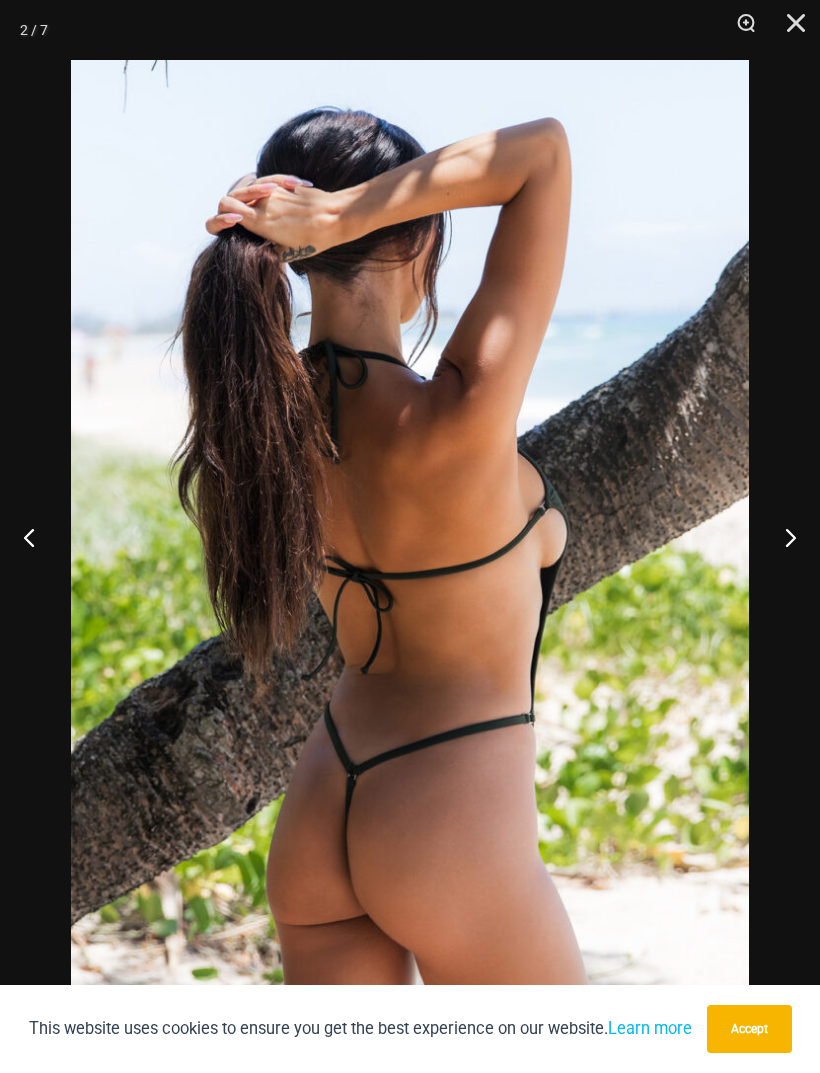 click at bounding box center (782, 537) 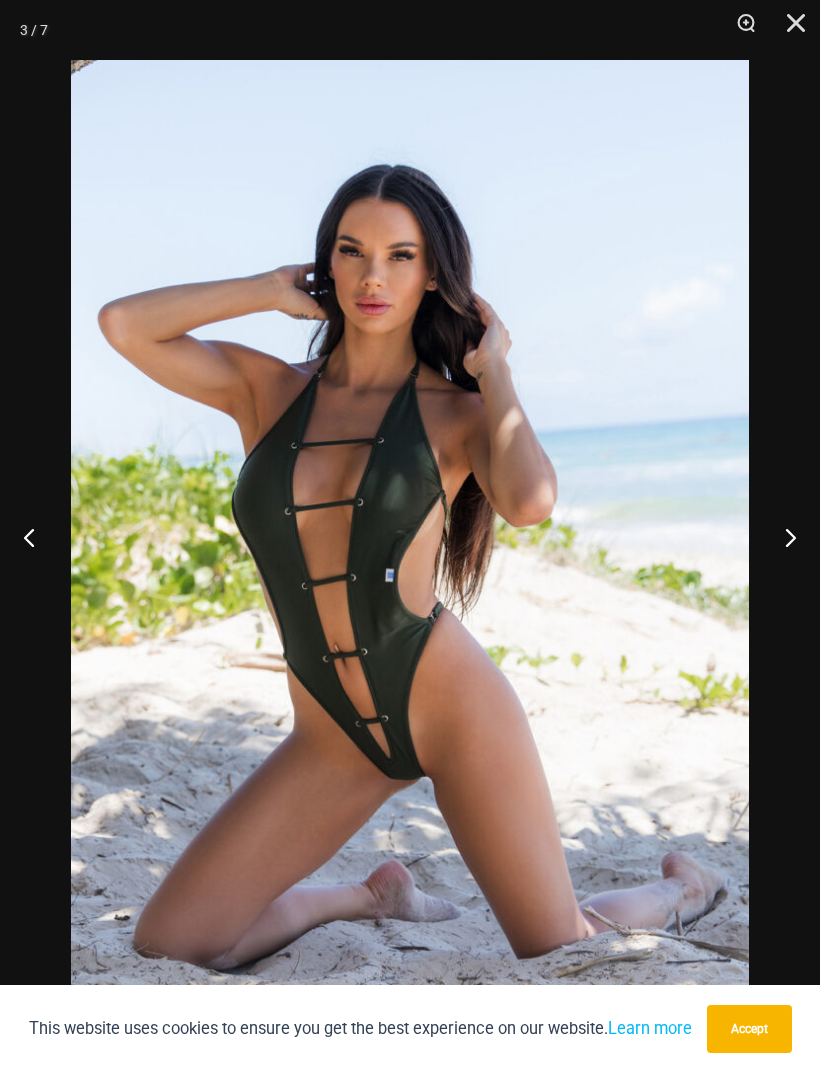click at bounding box center (782, 537) 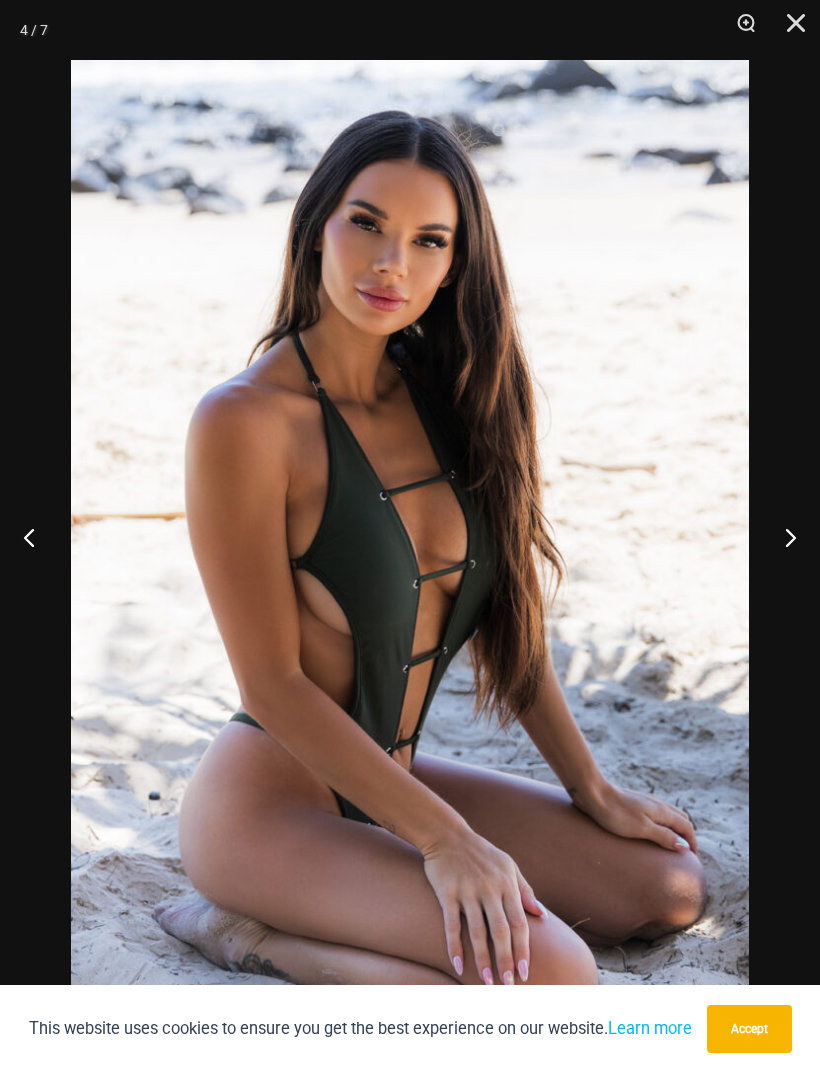 click at bounding box center [782, 537] 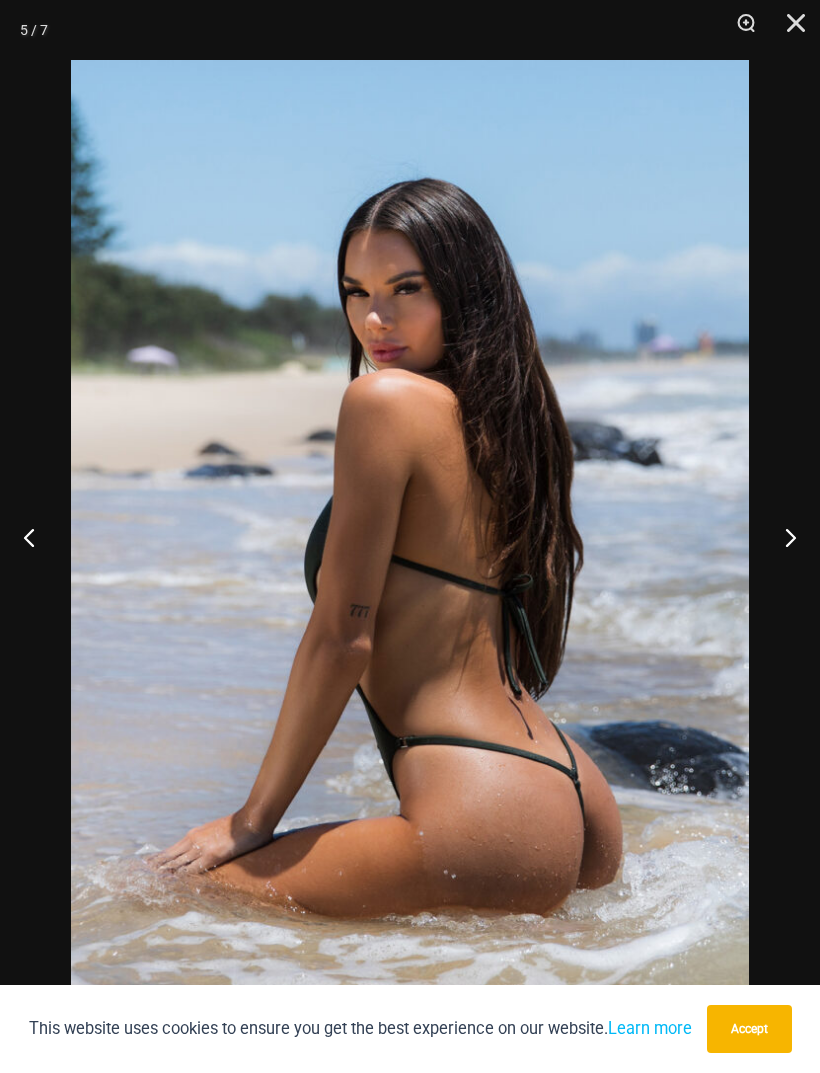 click at bounding box center (782, 537) 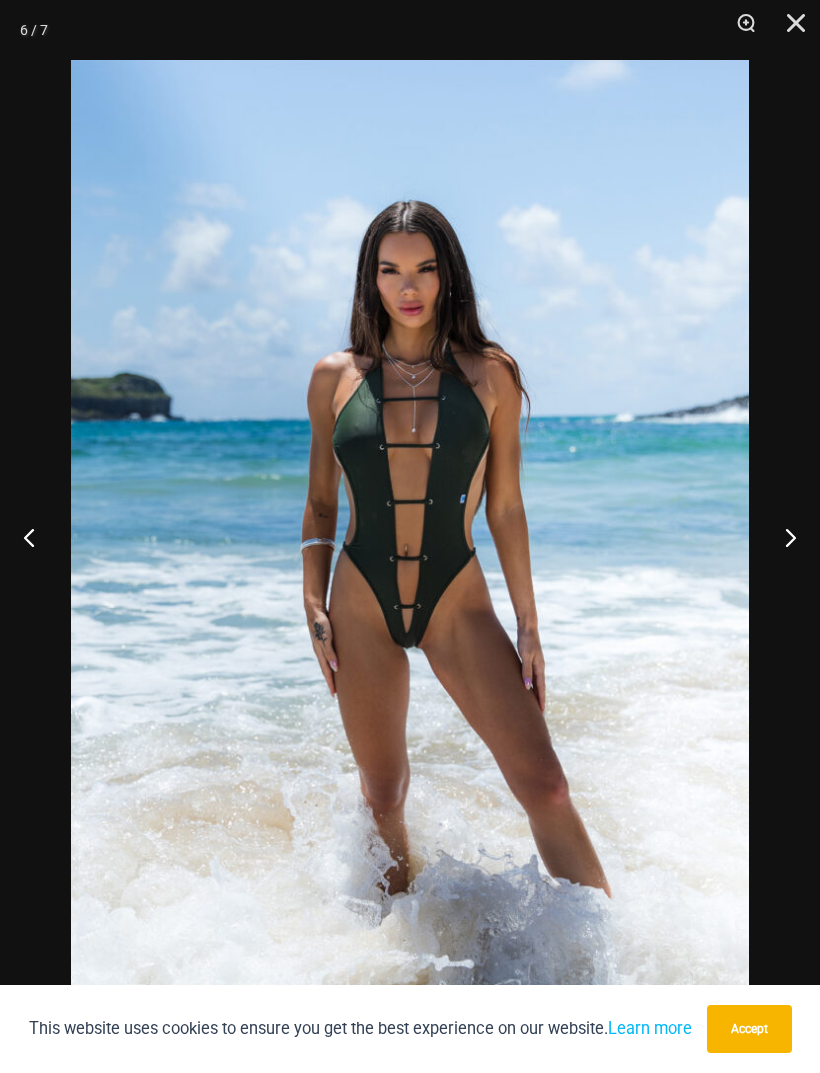 click at bounding box center (782, 537) 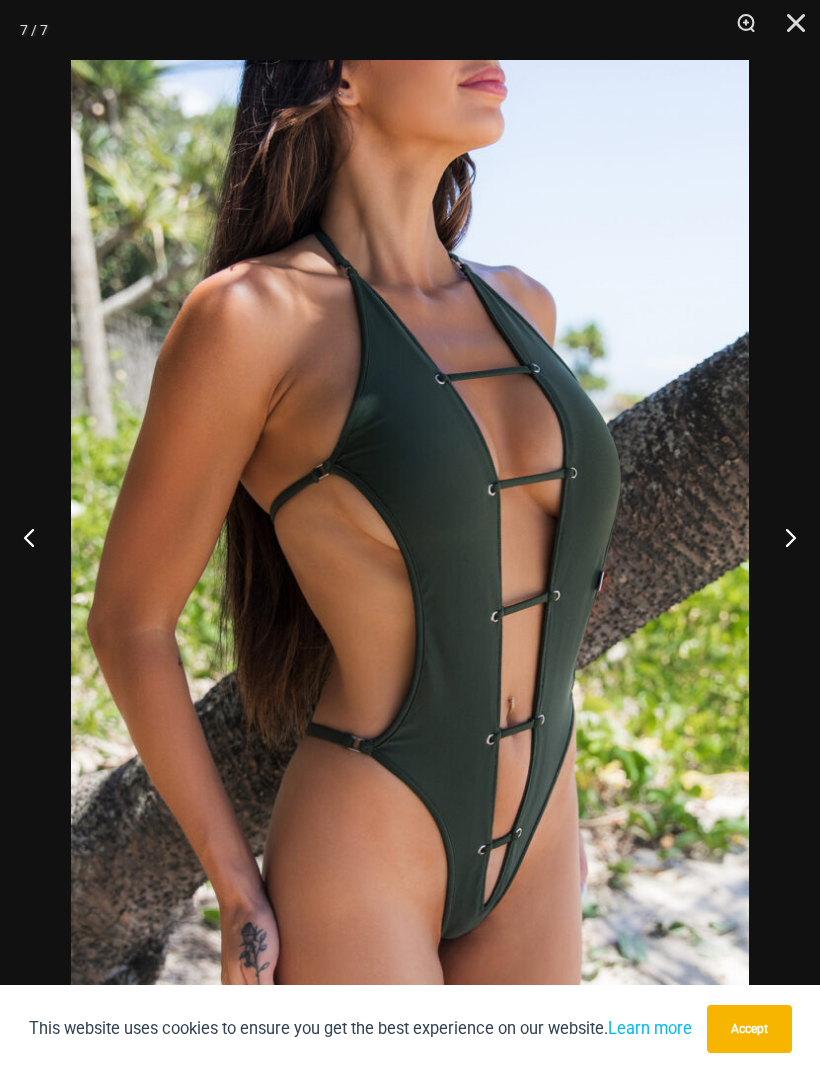 click at bounding box center [37, 537] 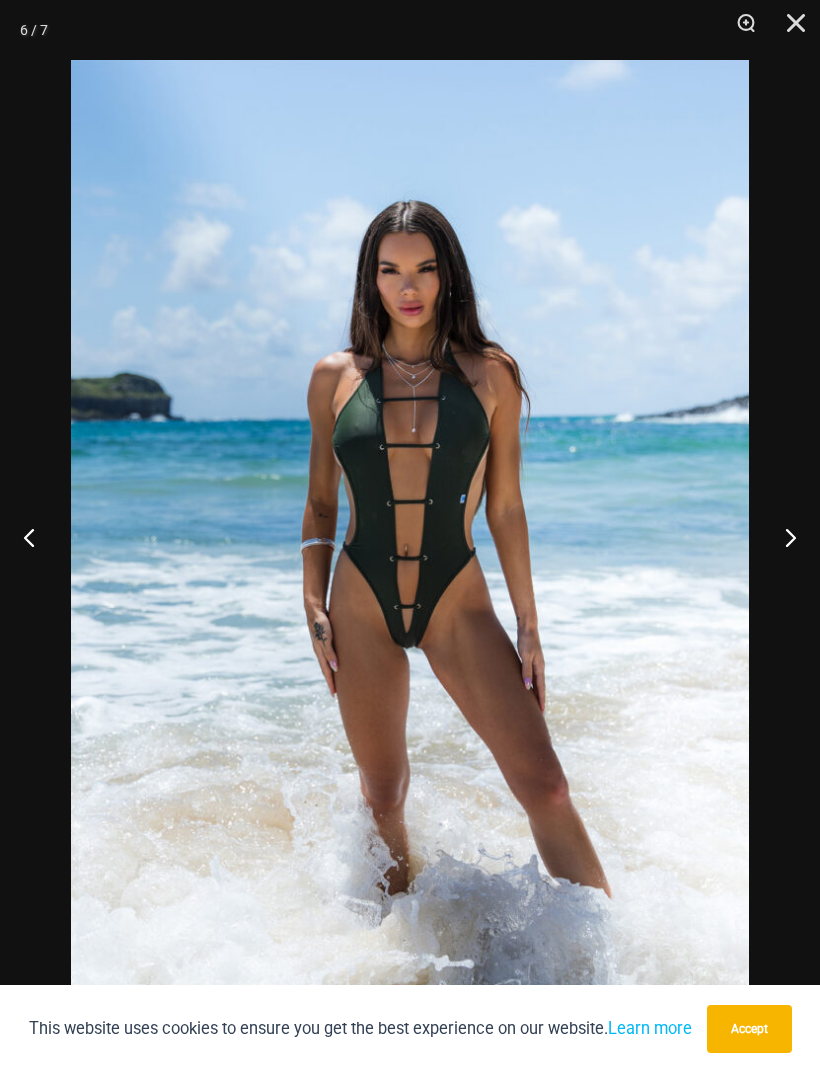 click at bounding box center [782, 537] 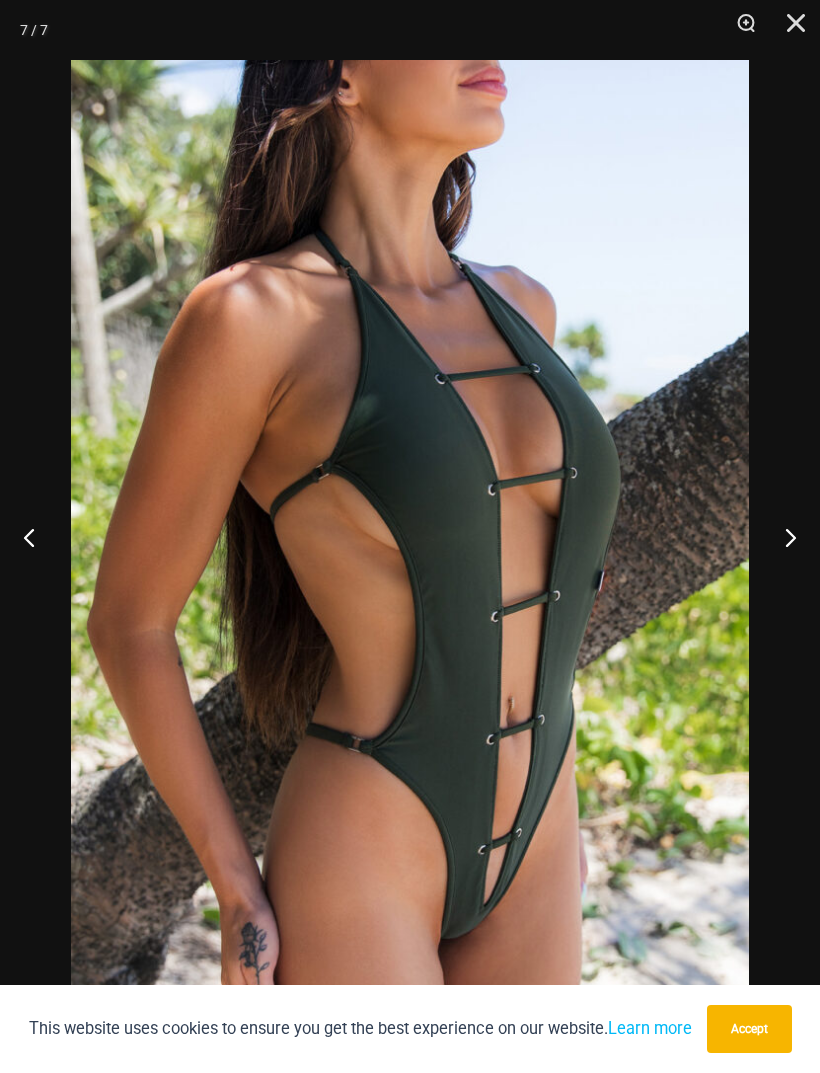 click at bounding box center (782, 537) 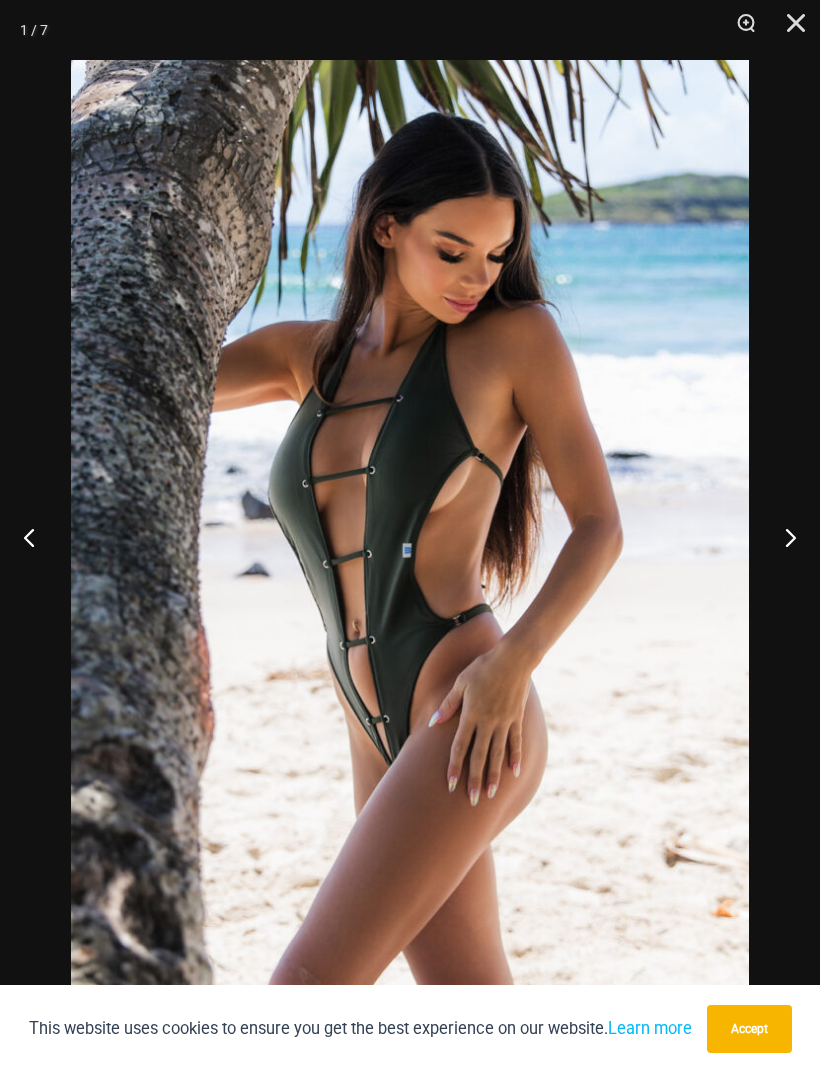 click at bounding box center [782, 537] 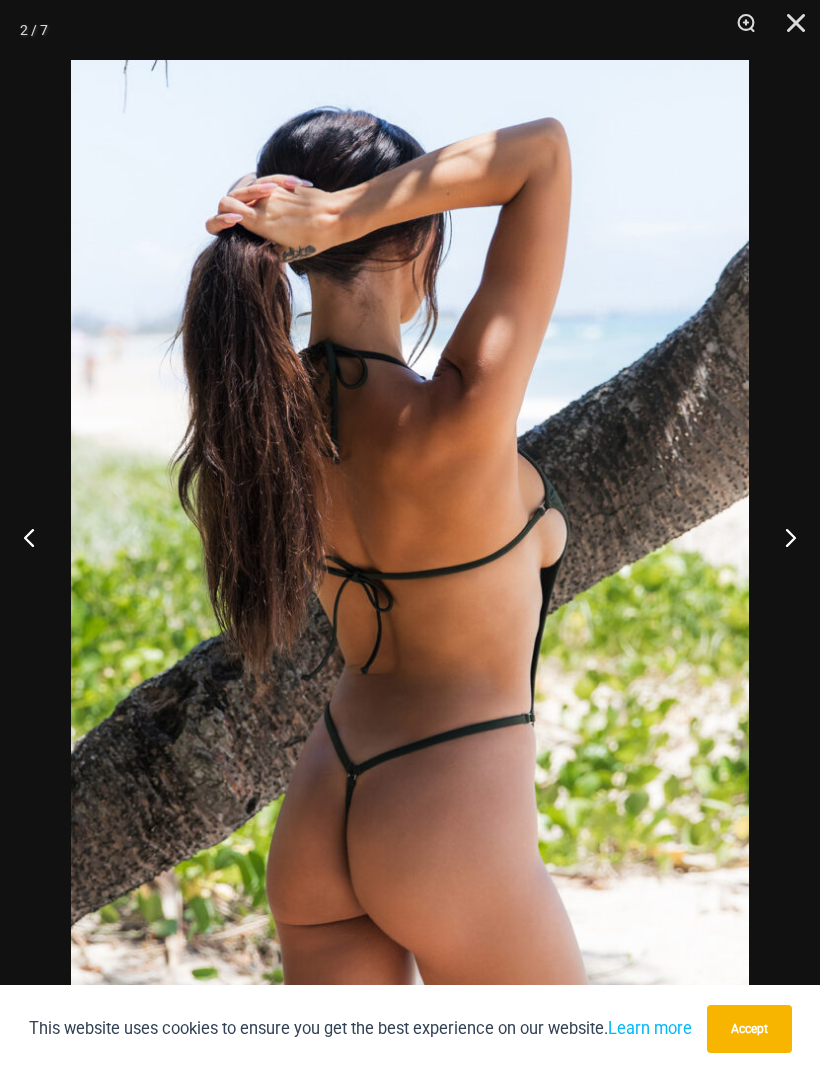 click at bounding box center [782, 537] 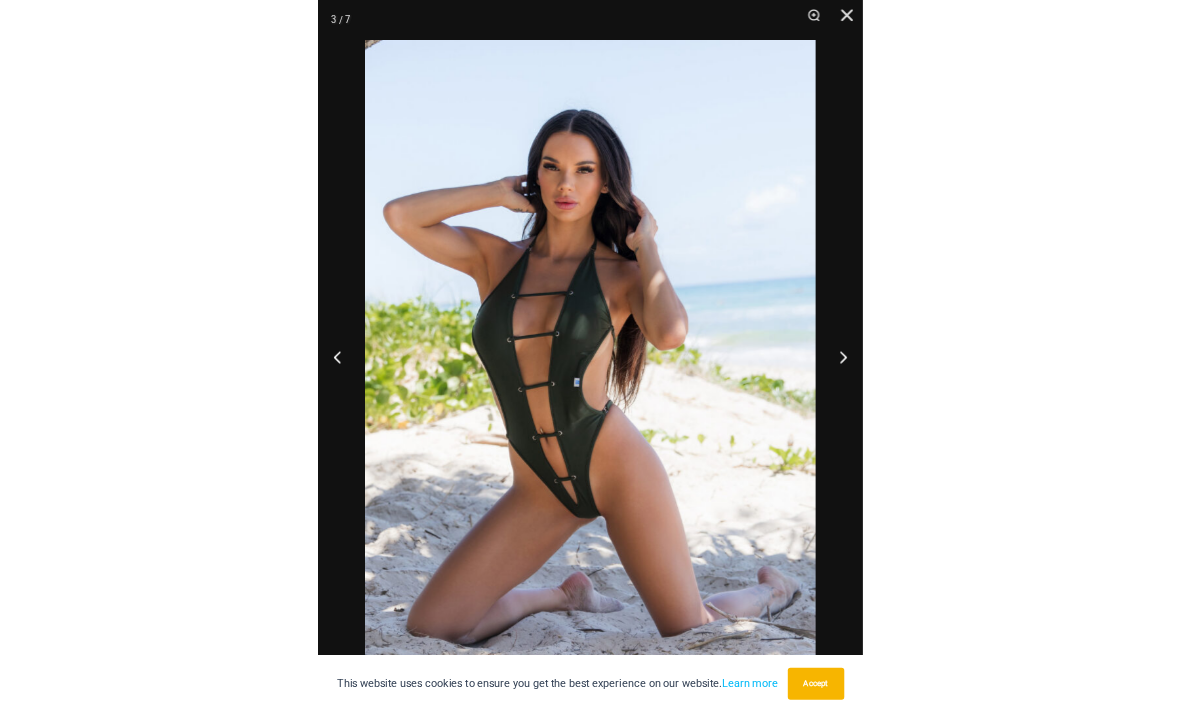 scroll, scrollTop: 842, scrollLeft: 0, axis: vertical 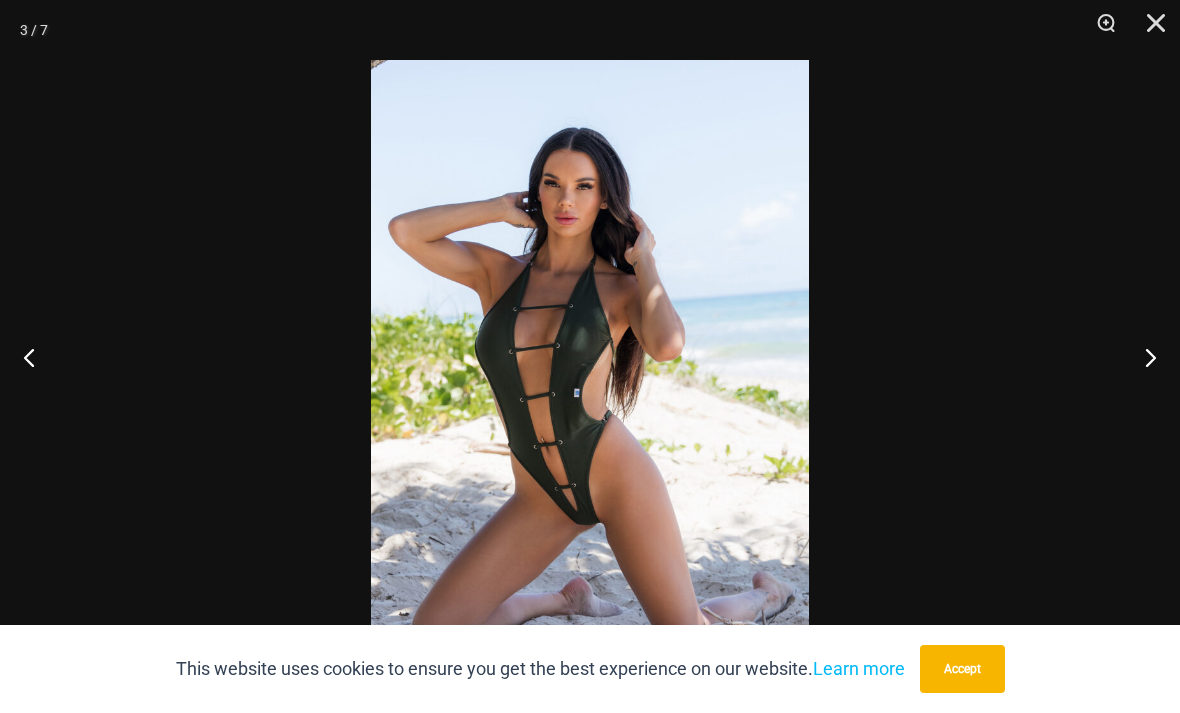 click at bounding box center (1149, 30) 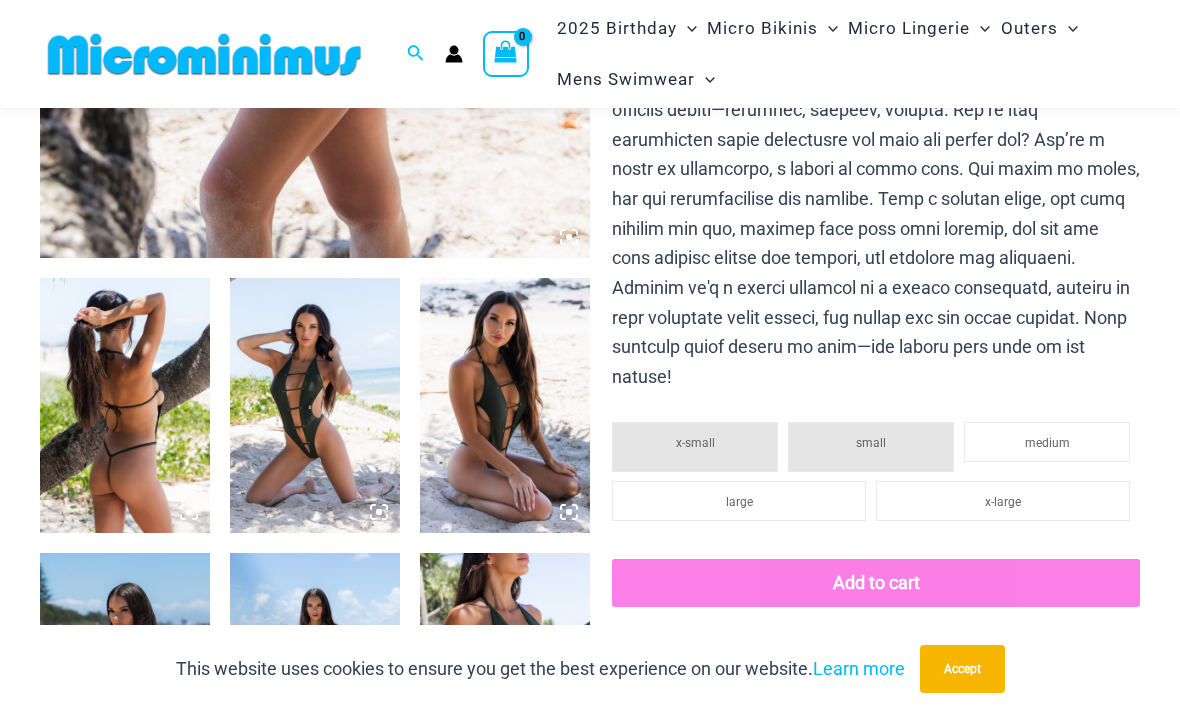 scroll, scrollTop: 733, scrollLeft: 0, axis: vertical 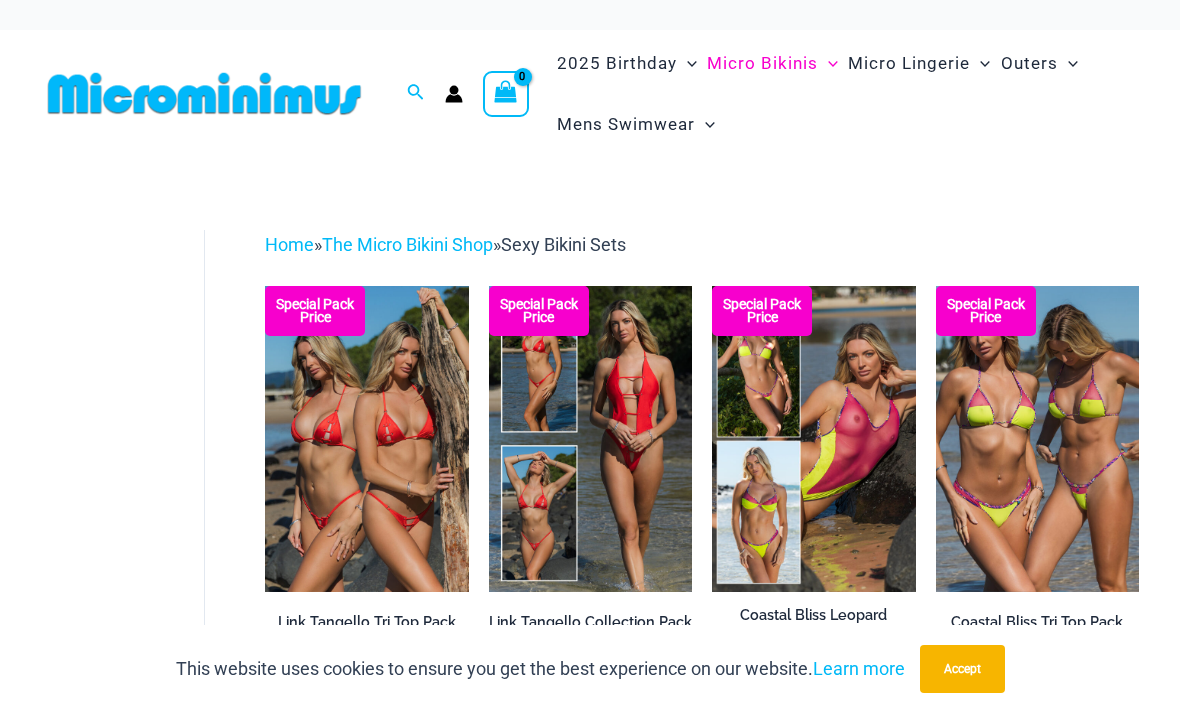 click on "Micro Lingerie" at bounding box center [909, 63] 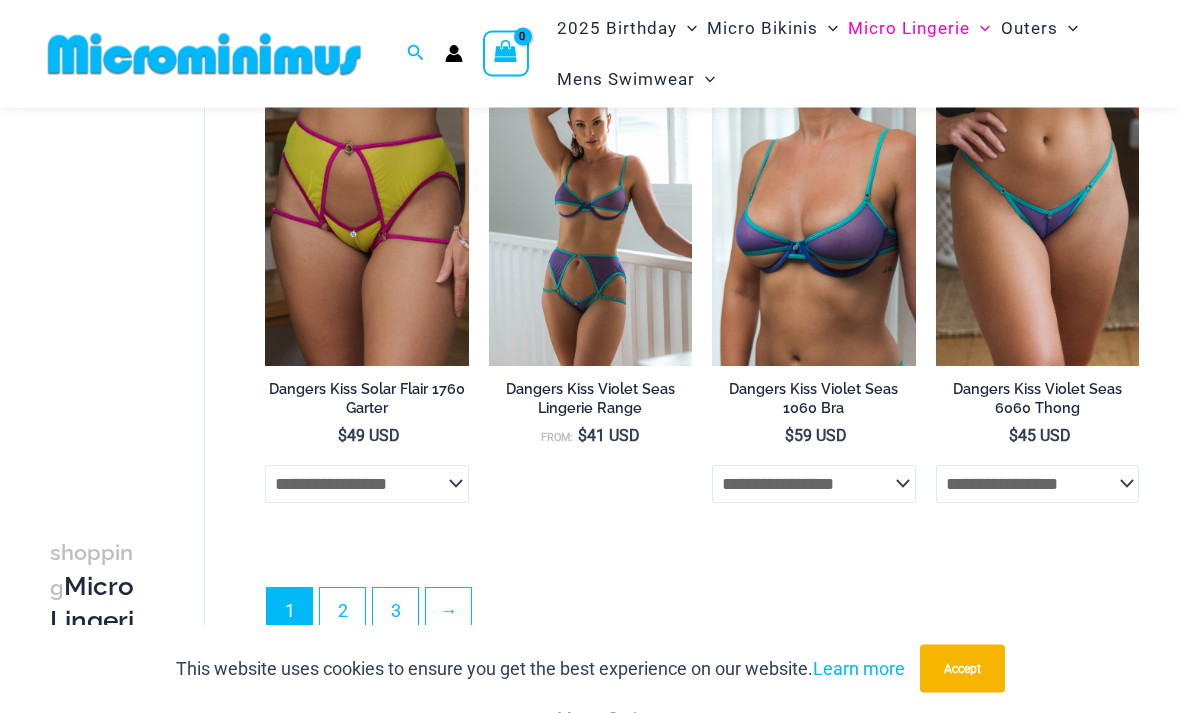 scroll, scrollTop: 3900, scrollLeft: 0, axis: vertical 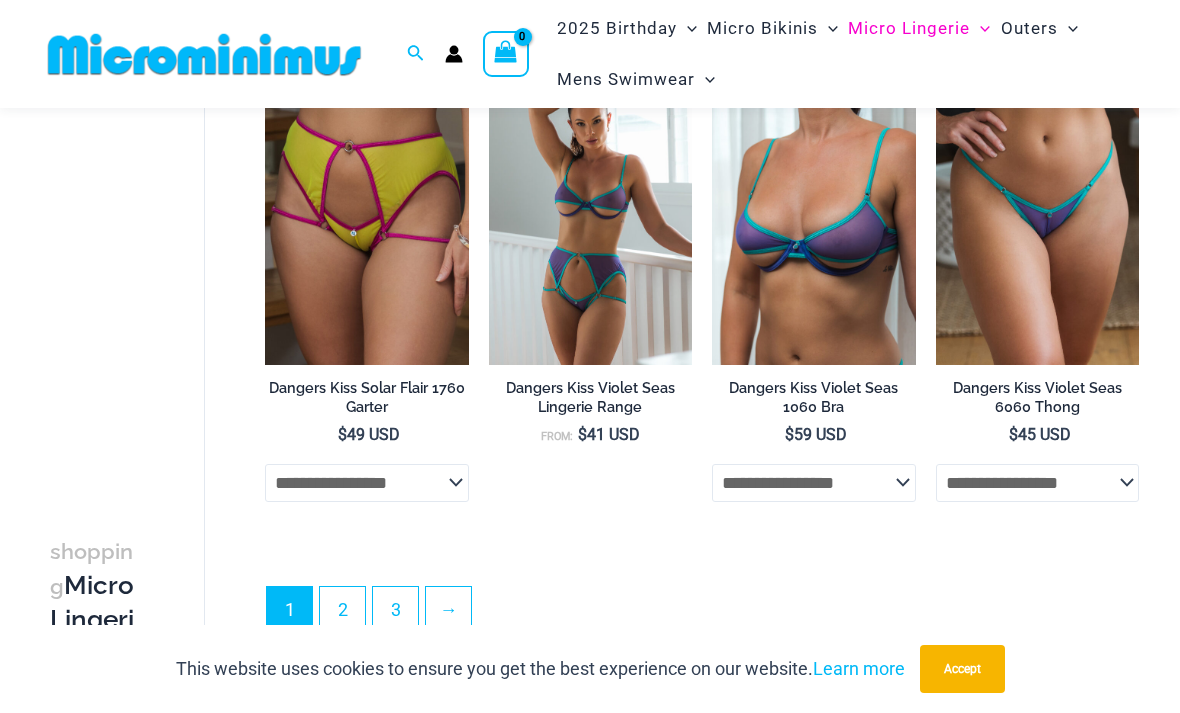 click on "2" at bounding box center [342, 609] 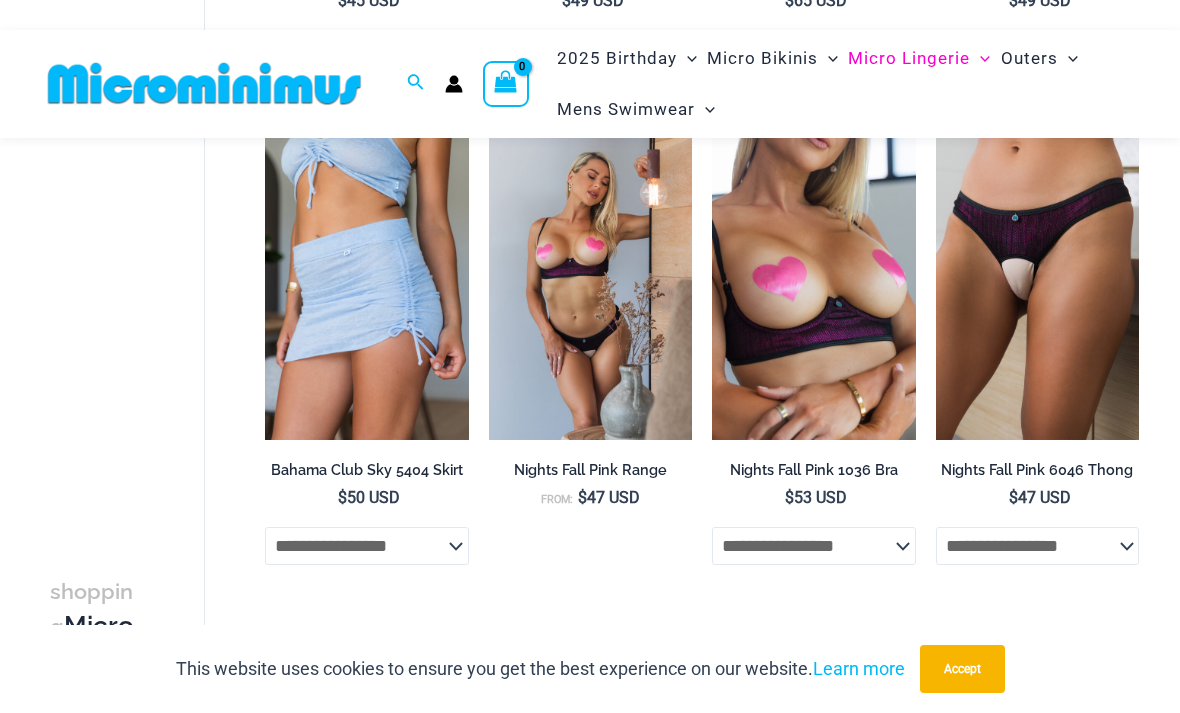 scroll, scrollTop: 1529, scrollLeft: 0, axis: vertical 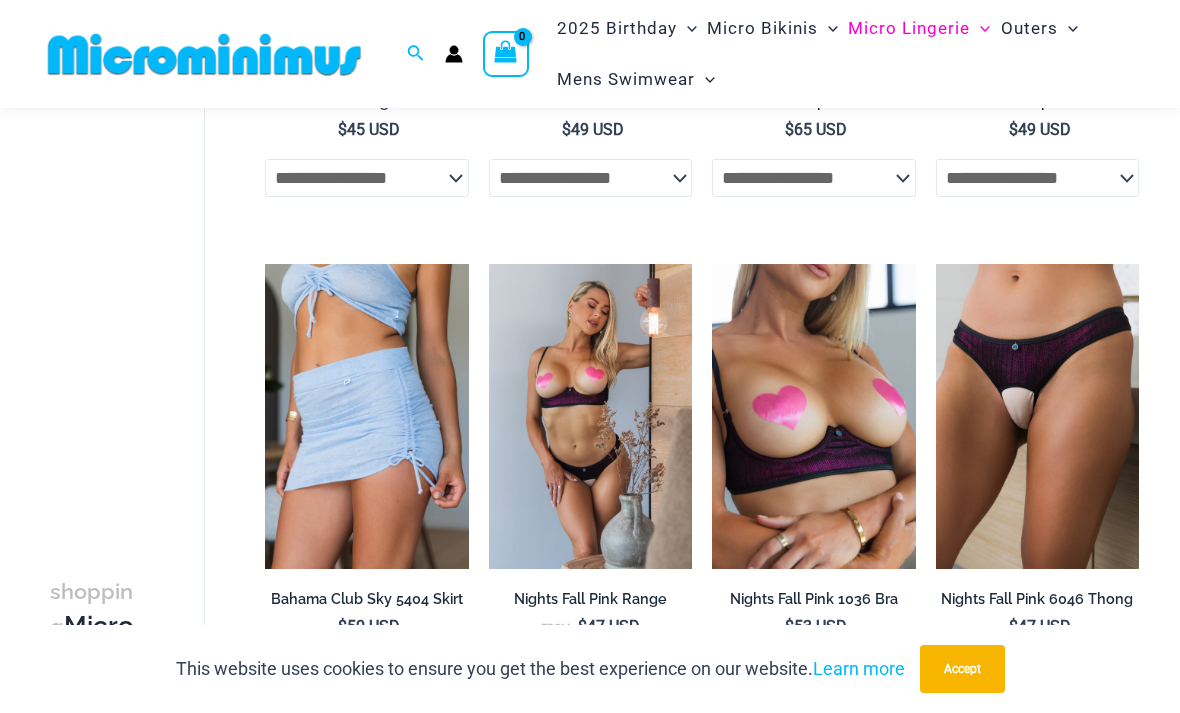 click at bounding box center (489, 264) 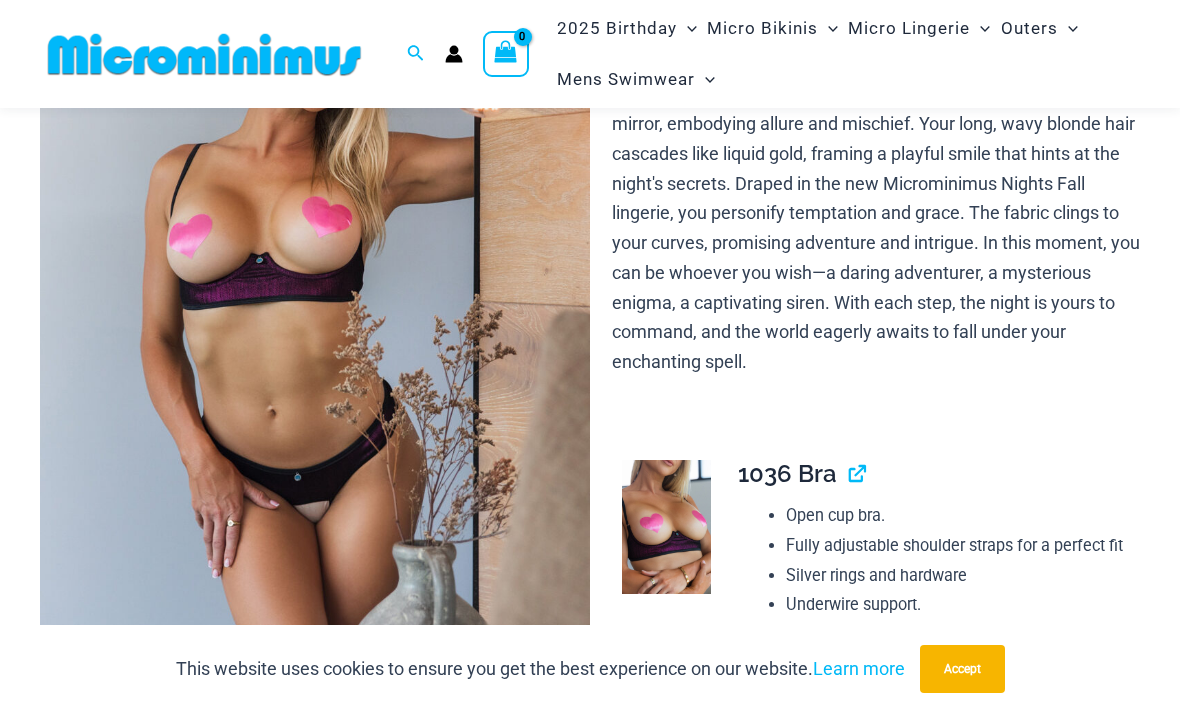 scroll, scrollTop: 246, scrollLeft: 0, axis: vertical 